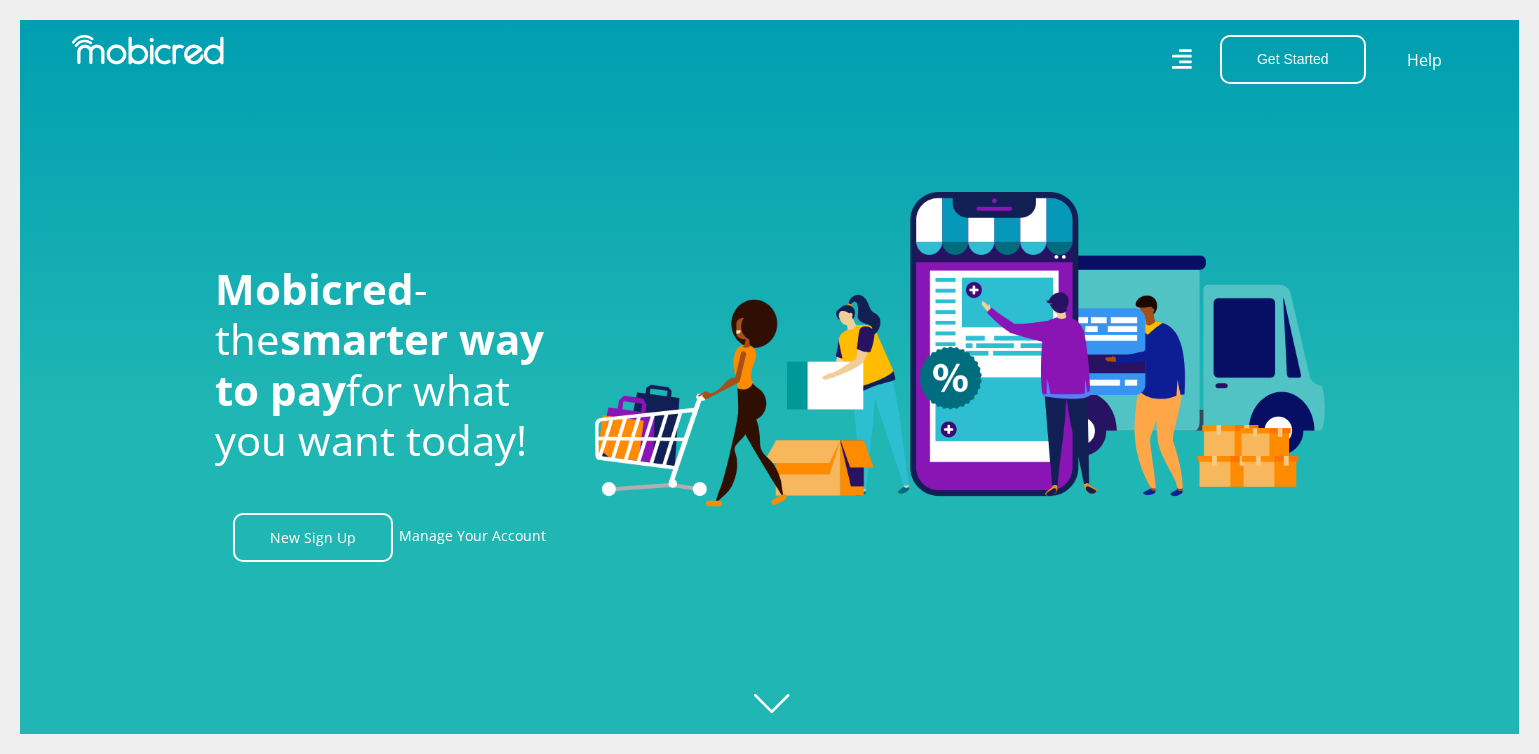 scroll, scrollTop: 0, scrollLeft: 0, axis: both 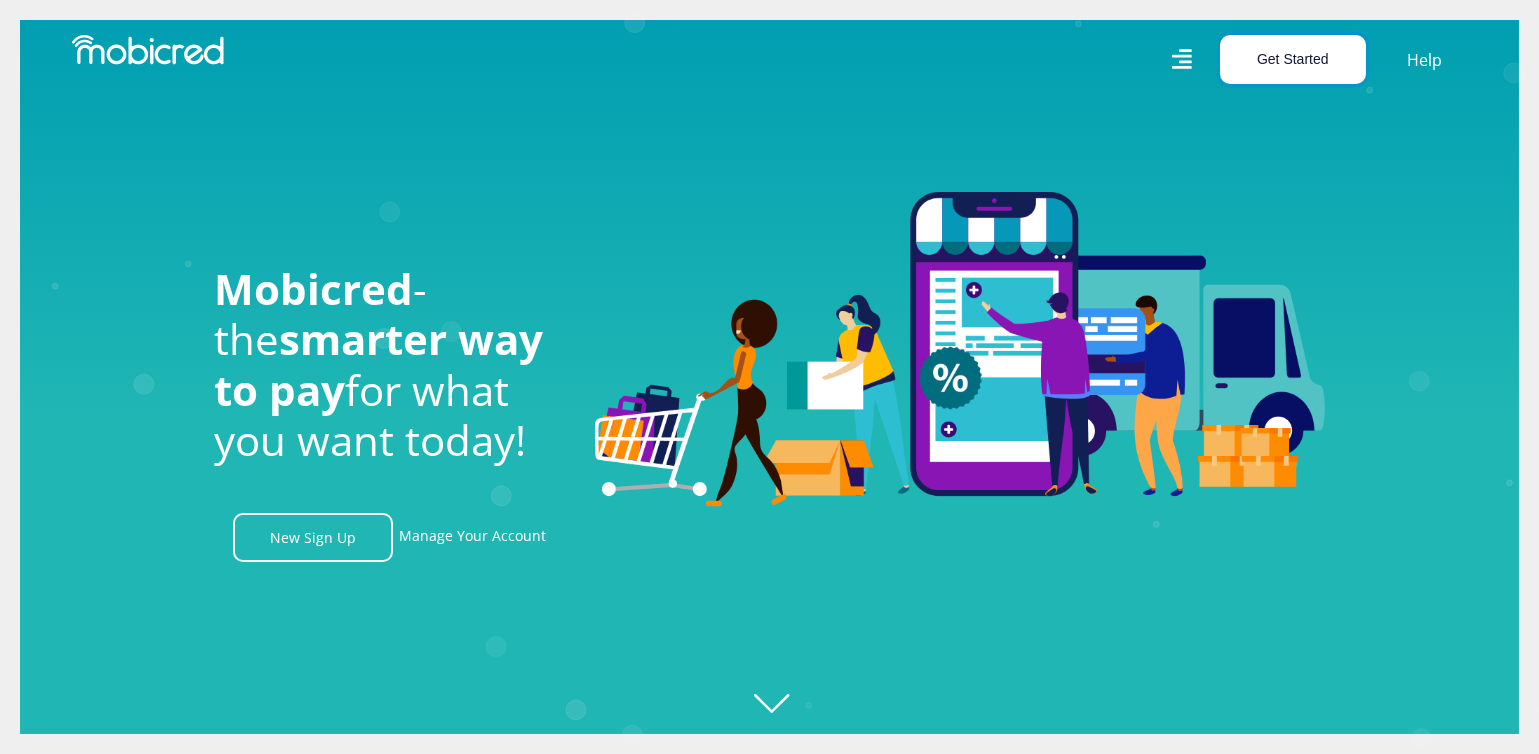 click on "Get Started" at bounding box center [1293, 59] 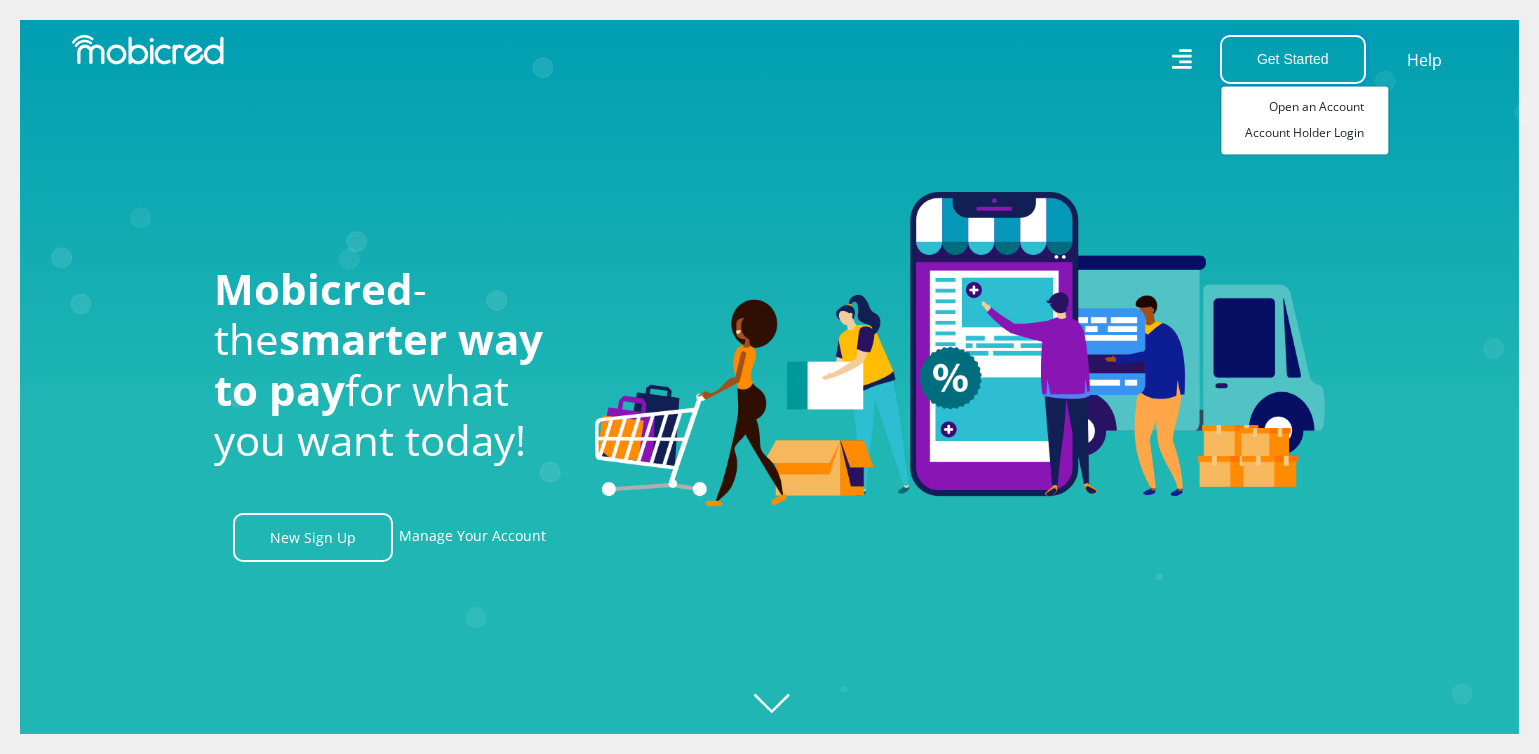 scroll, scrollTop: 0, scrollLeft: 0, axis: both 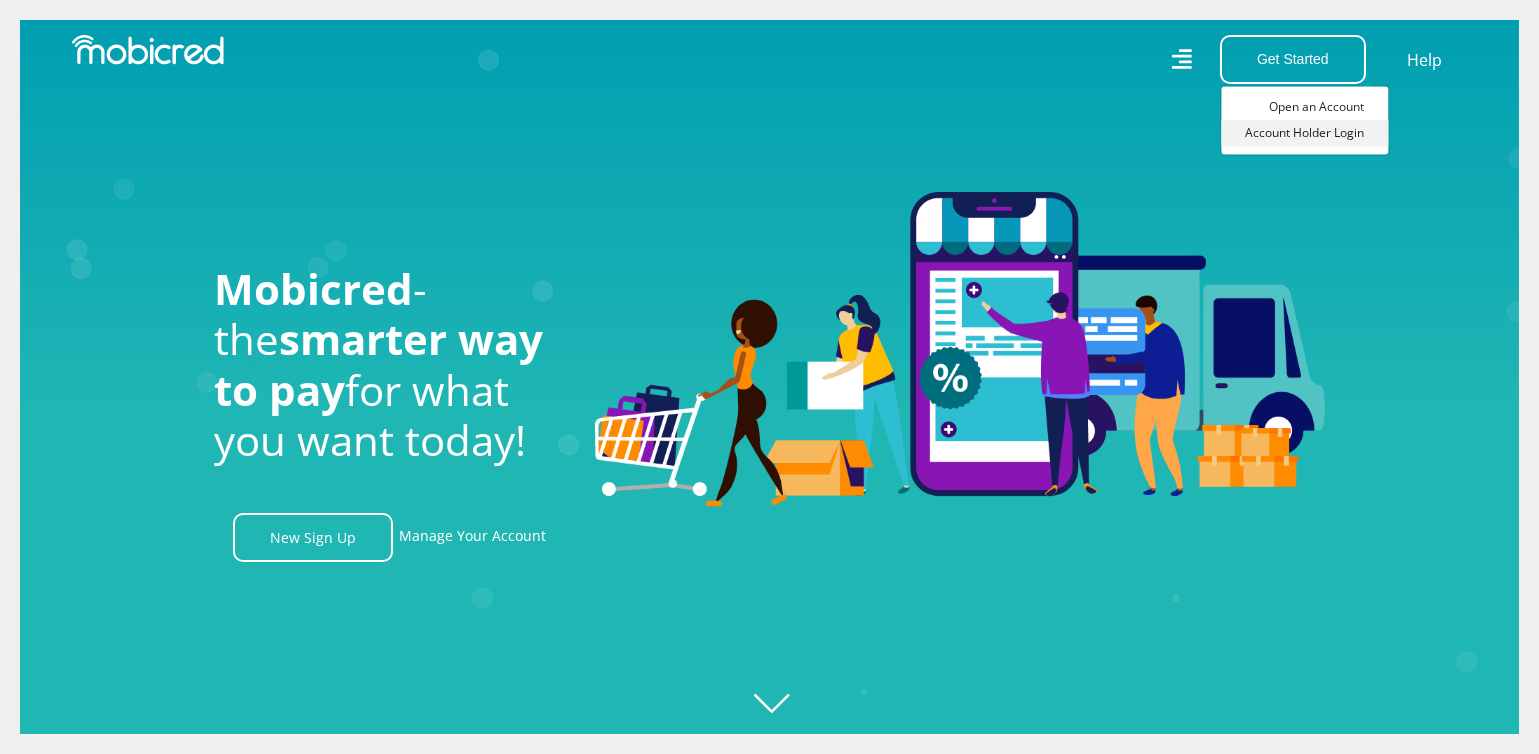 click on "Account Holder Login" at bounding box center (1304, 133) 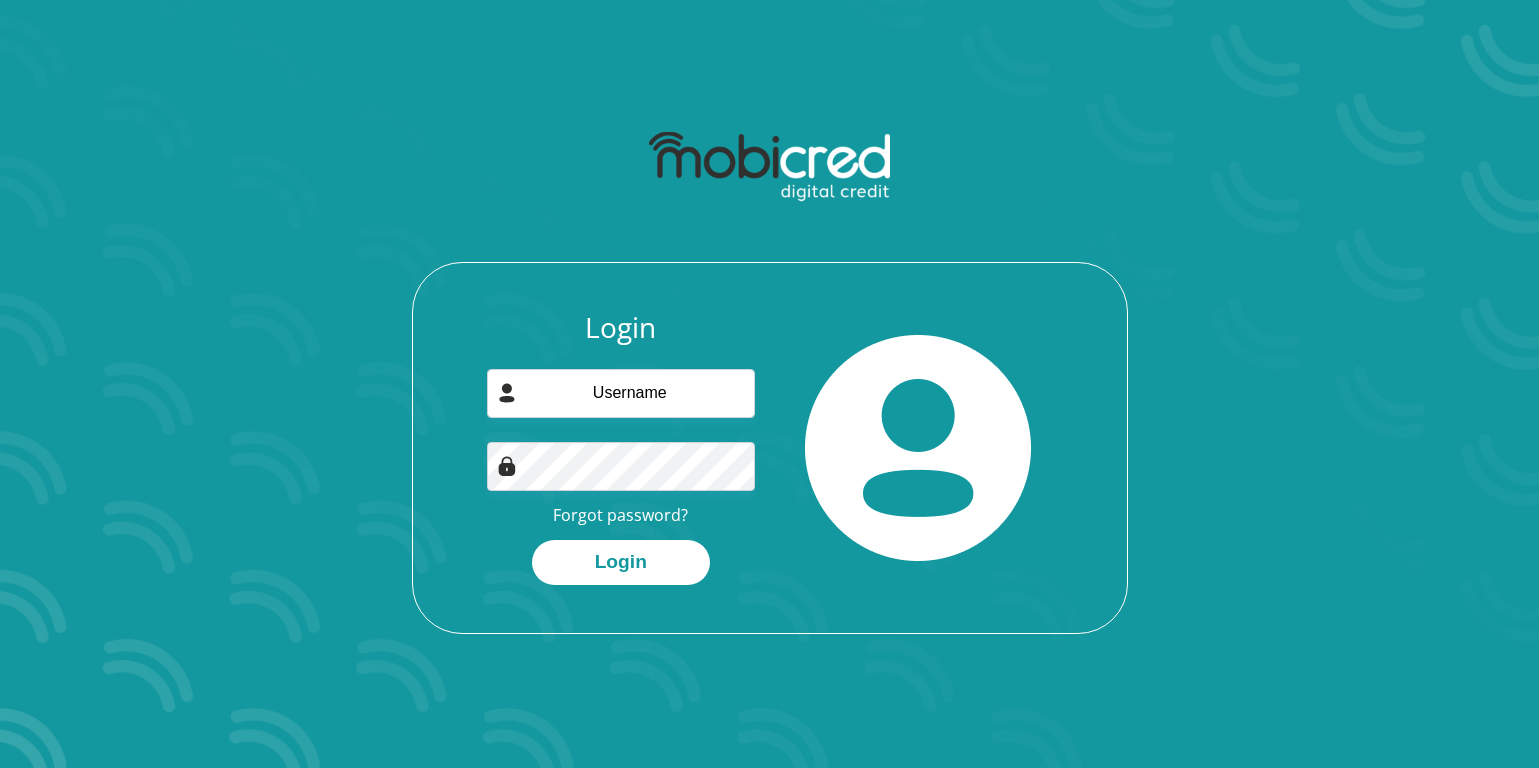 scroll, scrollTop: 0, scrollLeft: 0, axis: both 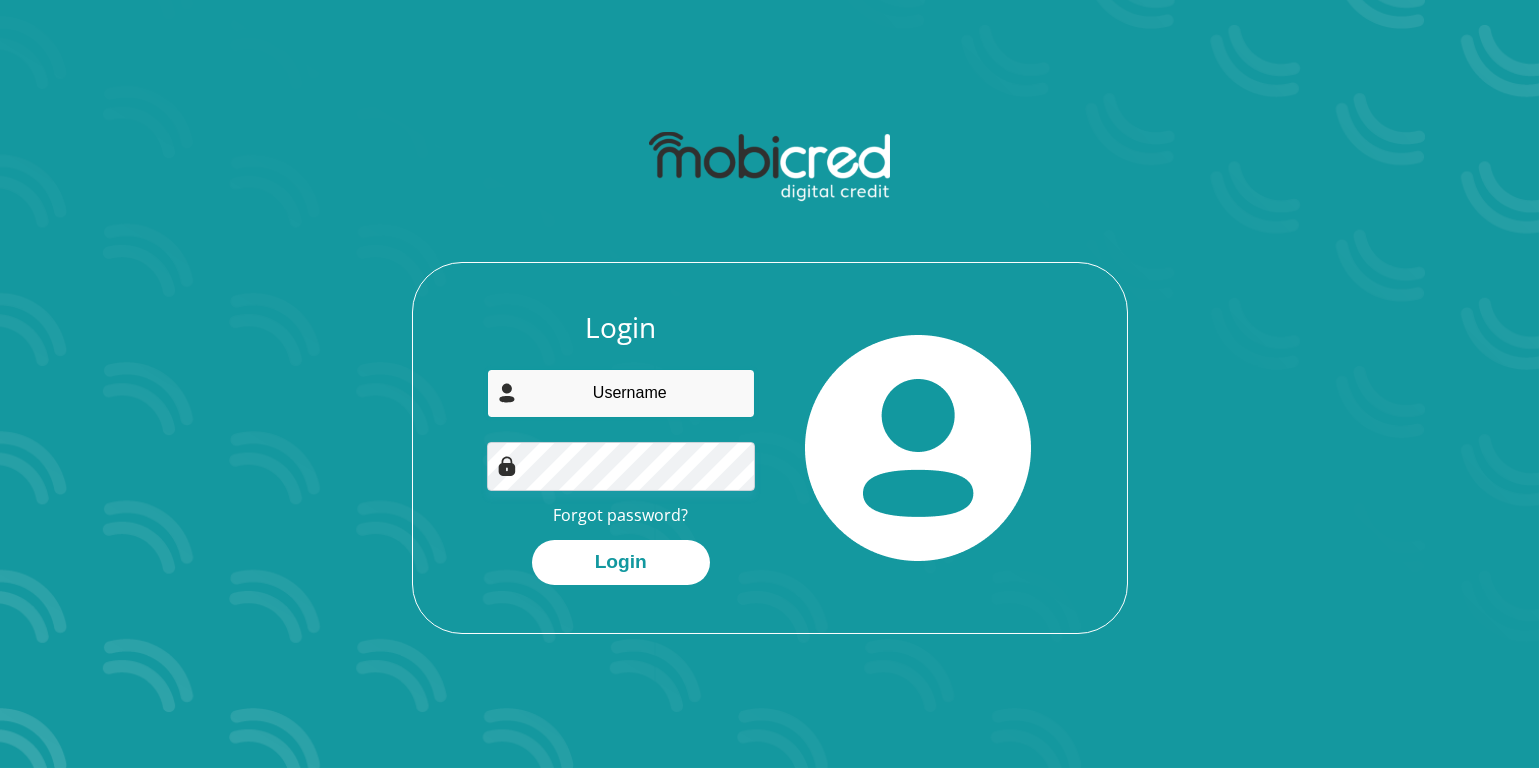 click at bounding box center [621, 393] 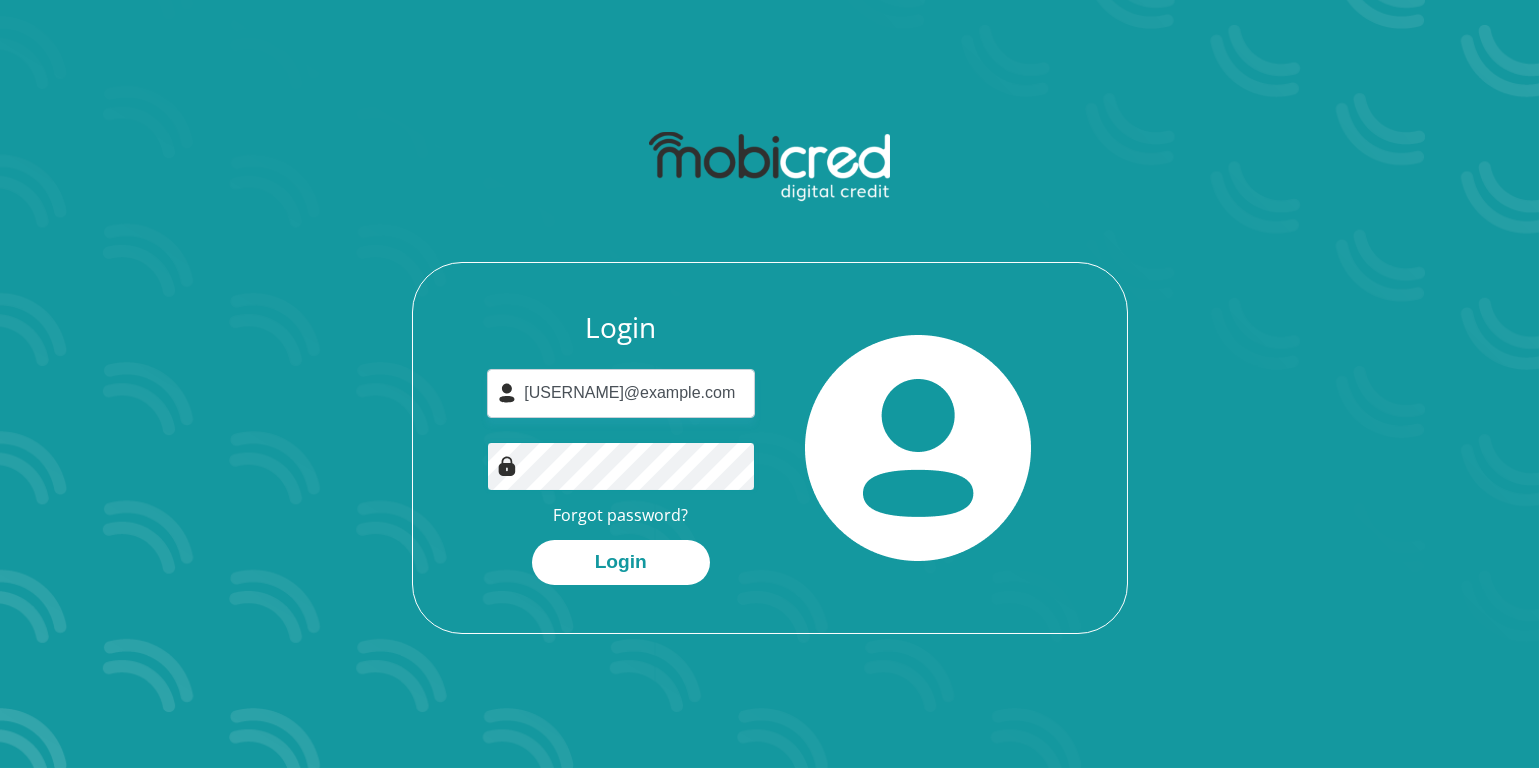 click on "Login" at bounding box center (621, 562) 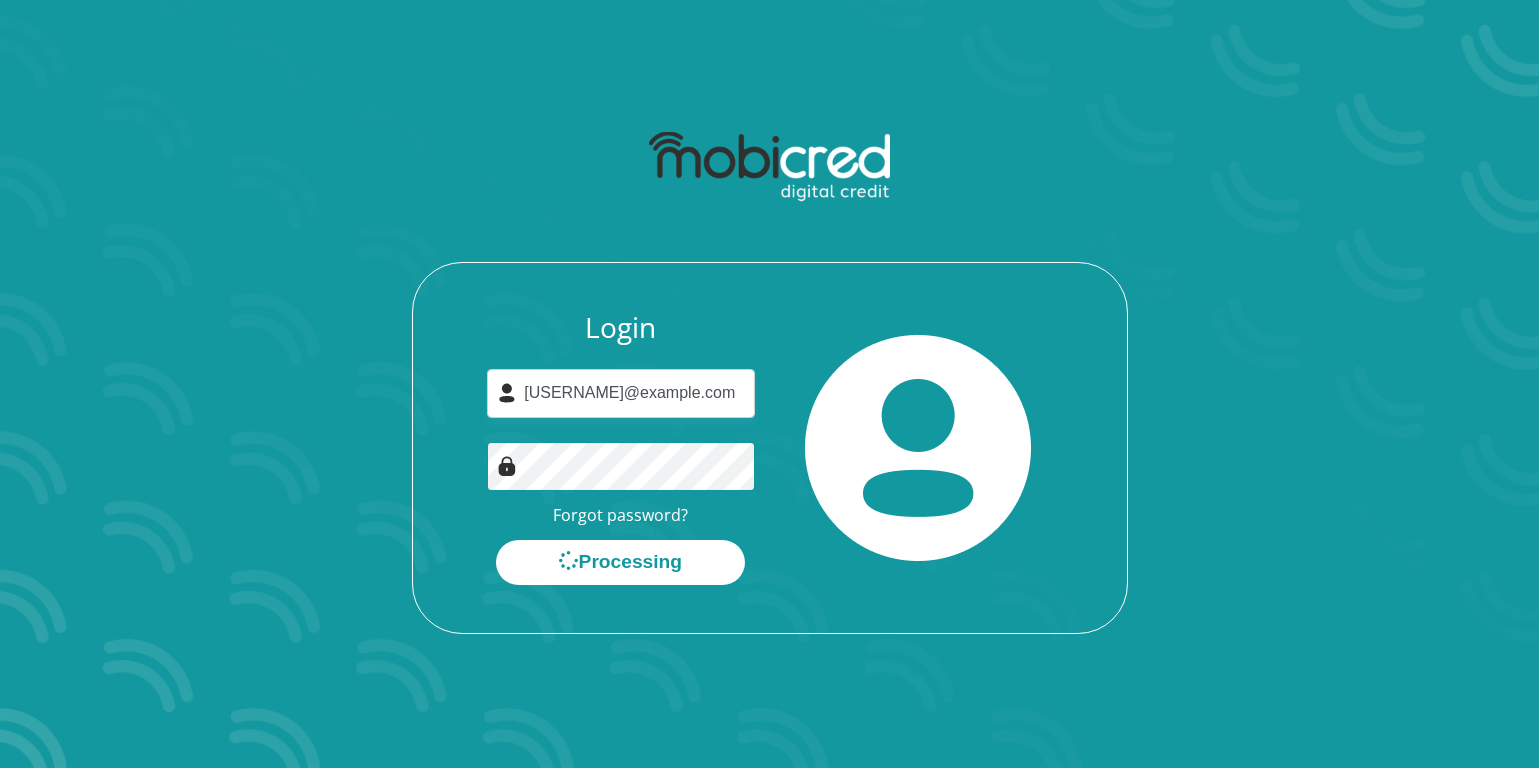 scroll, scrollTop: 0, scrollLeft: 0, axis: both 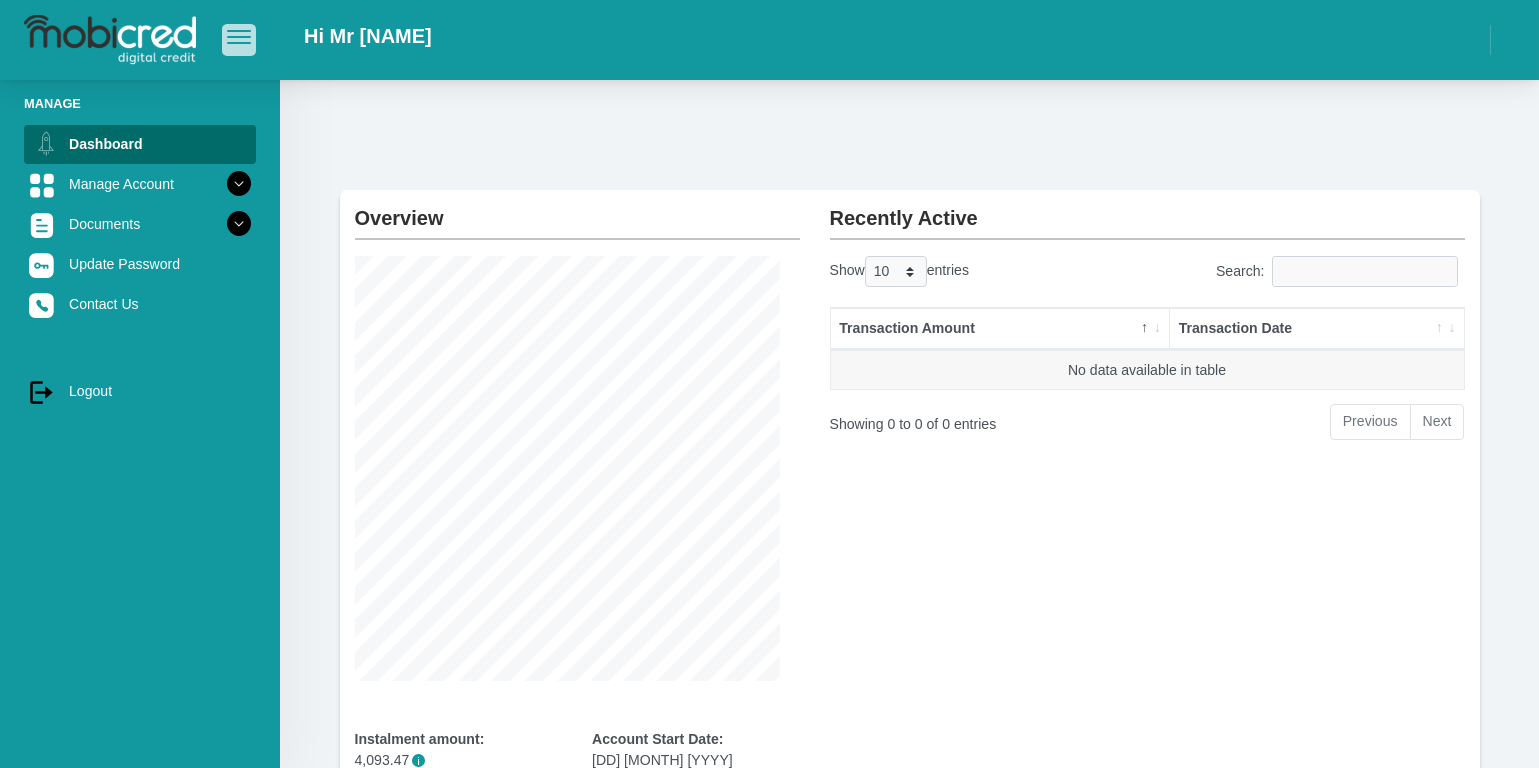 click at bounding box center [239, 31] 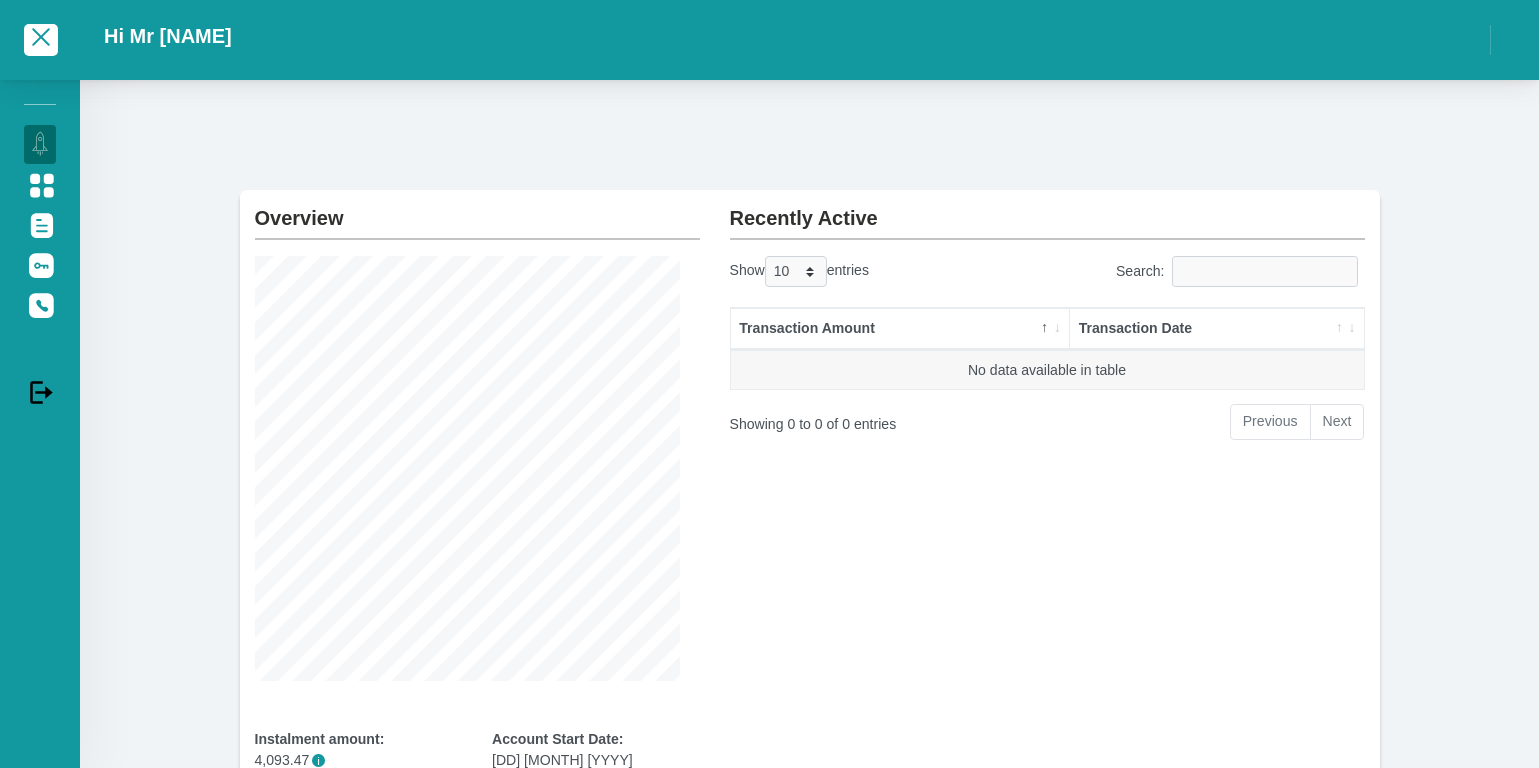 click on "Overview
Instalment amount: 4,093.47 i
Account Start Date: [DD] [MONTH] [YYYY]
Account Number: ******5227
Recently Active
Show  10 25 50 100  entries Search:
Transaction Amount Transaction Date
No data available in table
Showing 0 to 0 of 0 entries Next" at bounding box center (809, 521) 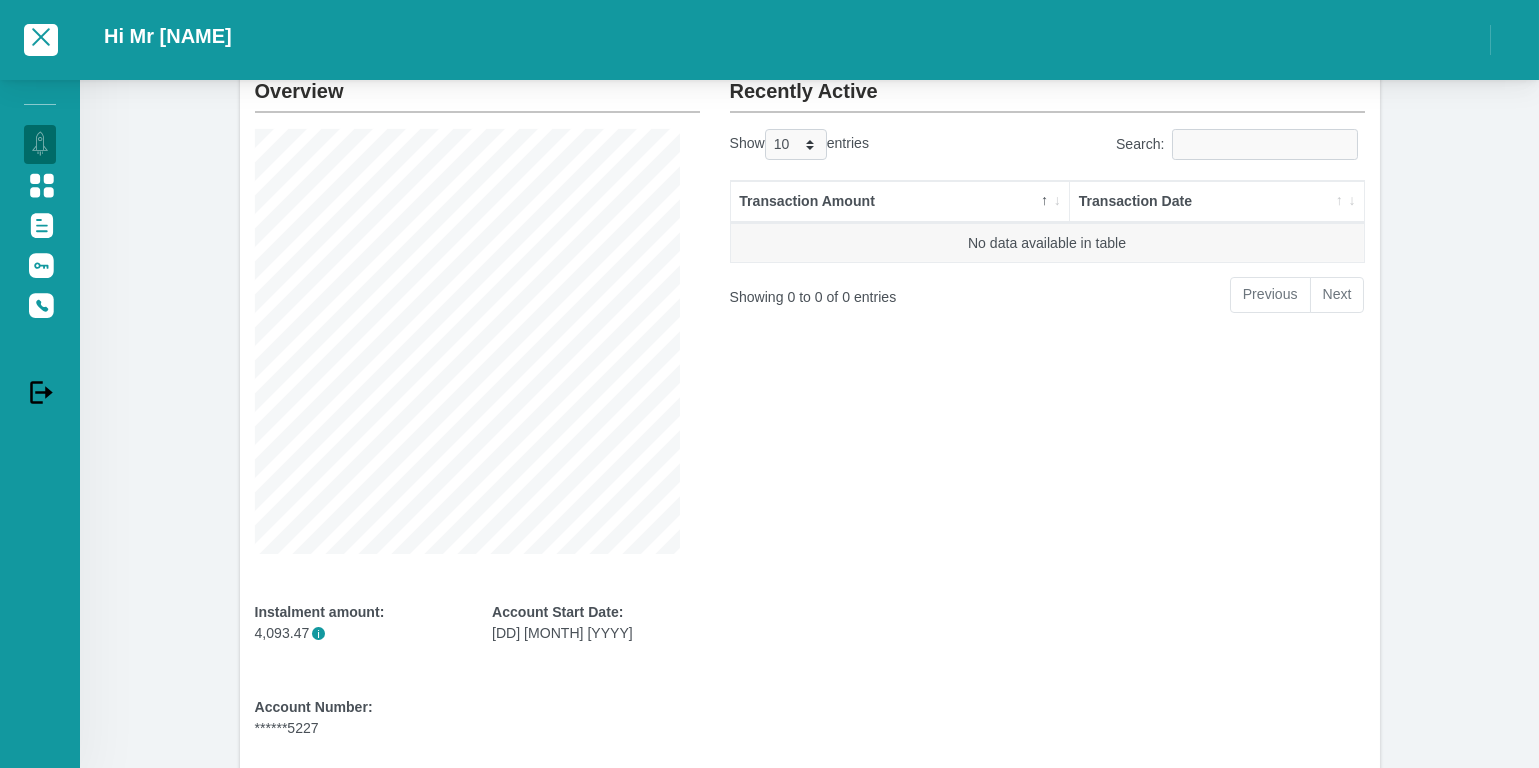 scroll, scrollTop: 0, scrollLeft: 0, axis: both 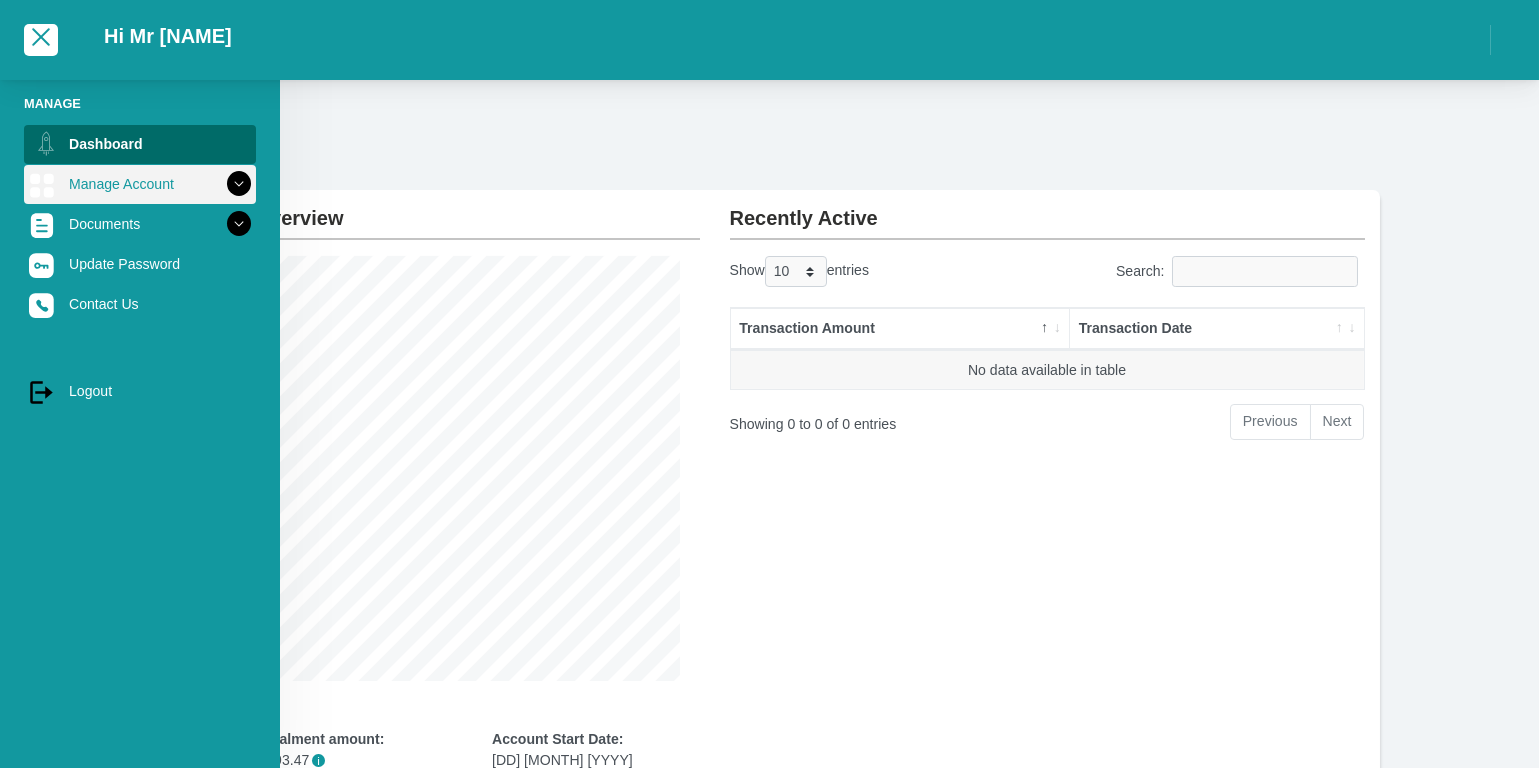 click at bounding box center [239, 184] 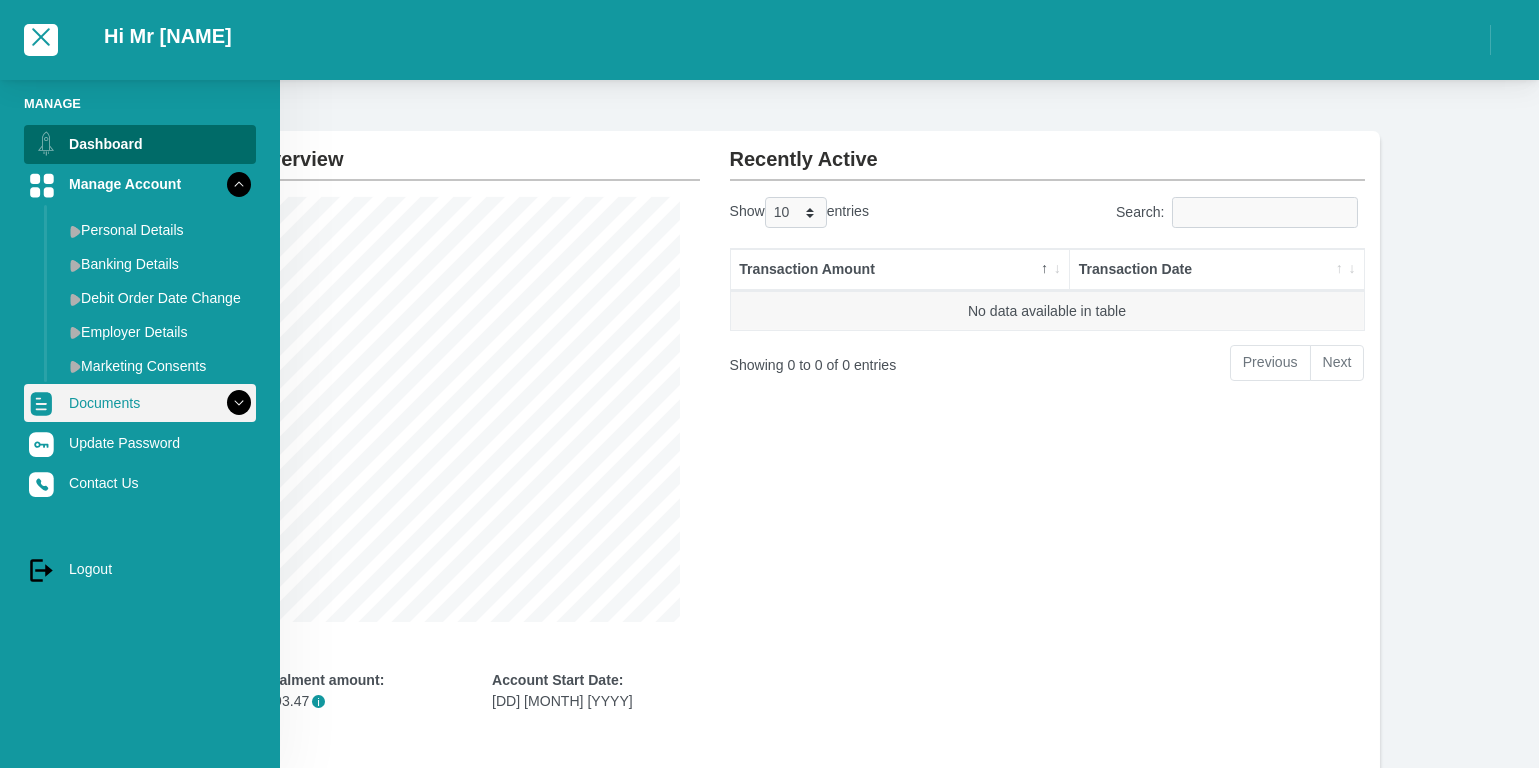 scroll, scrollTop: 0, scrollLeft: 0, axis: both 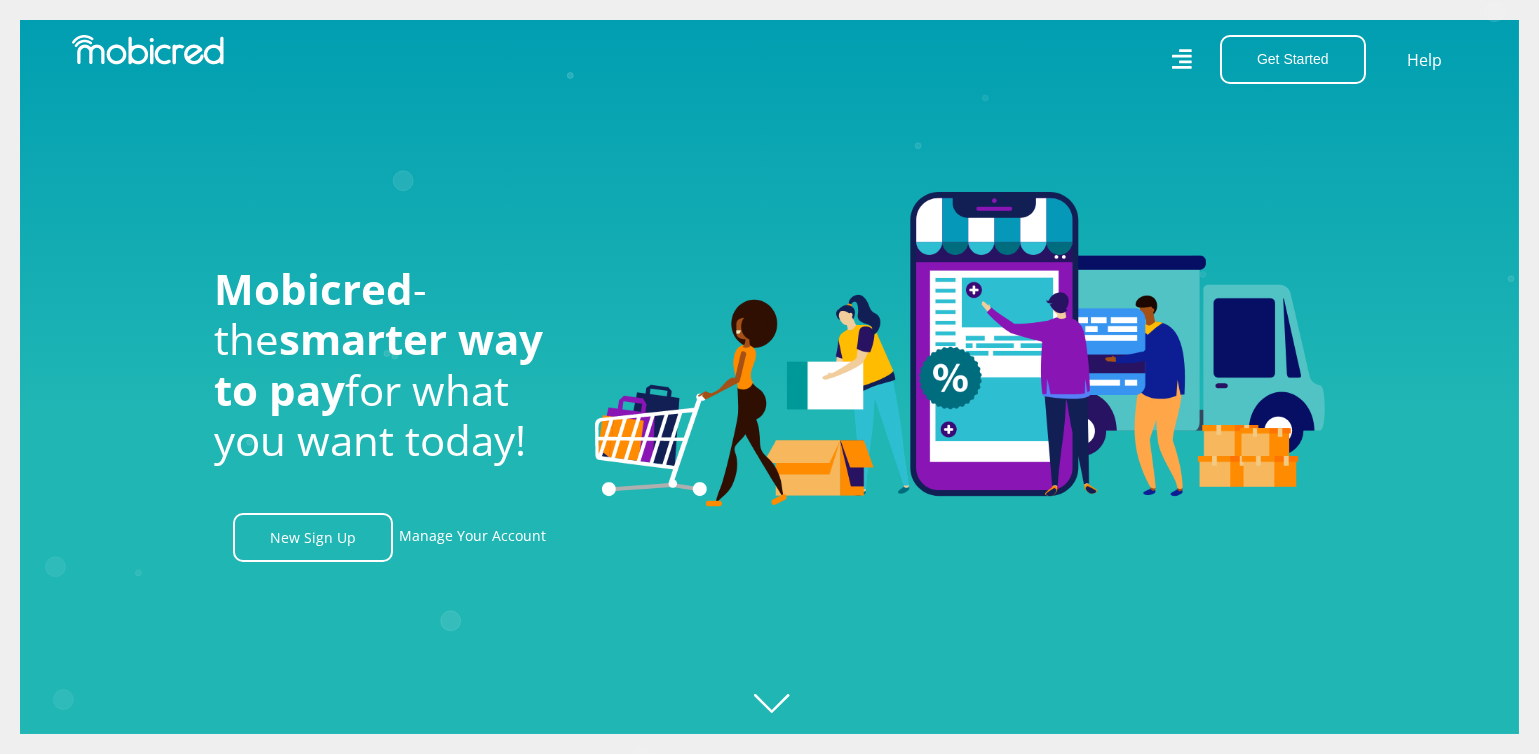 click 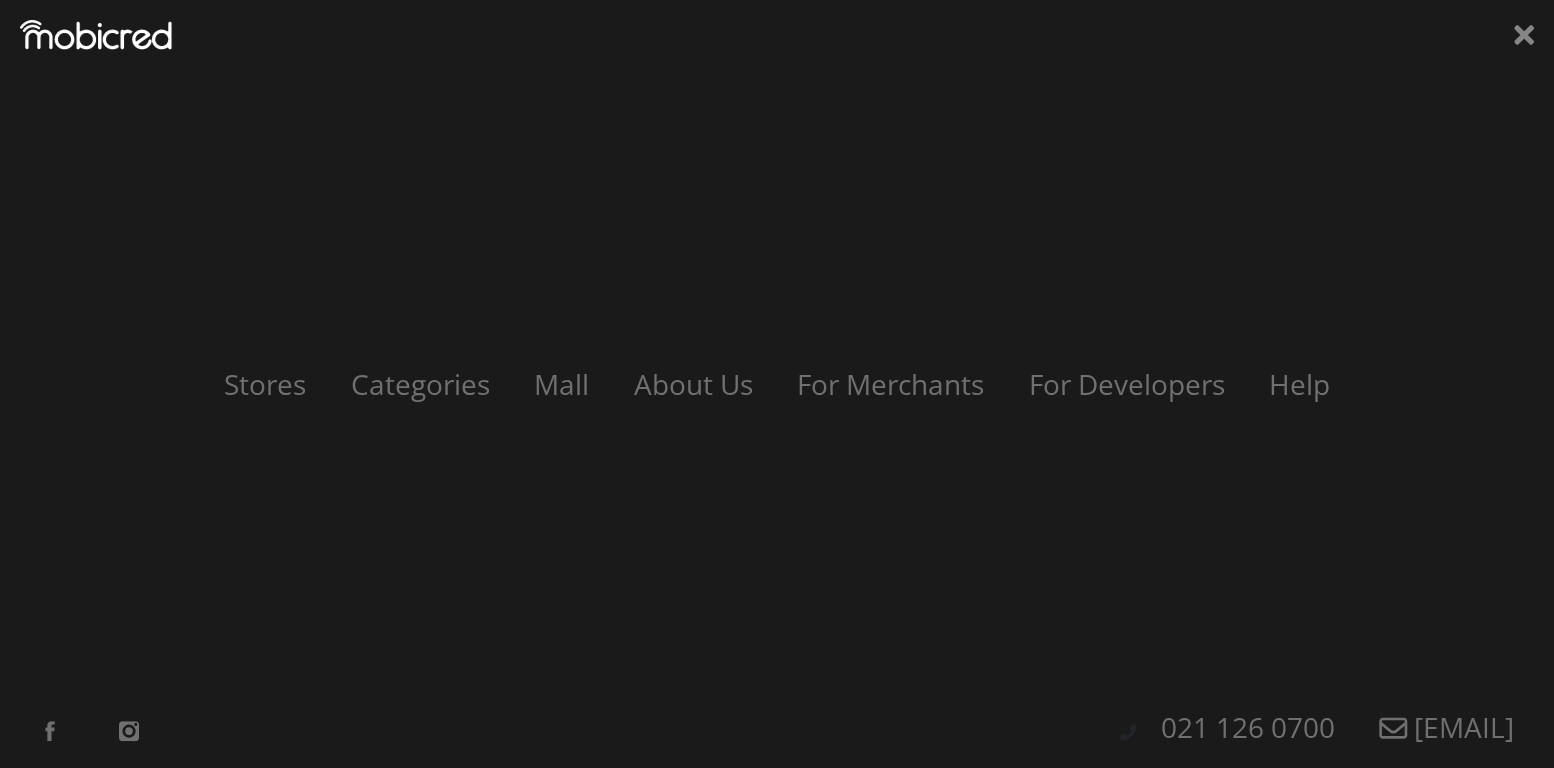 scroll, scrollTop: 0, scrollLeft: 2565, axis: horizontal 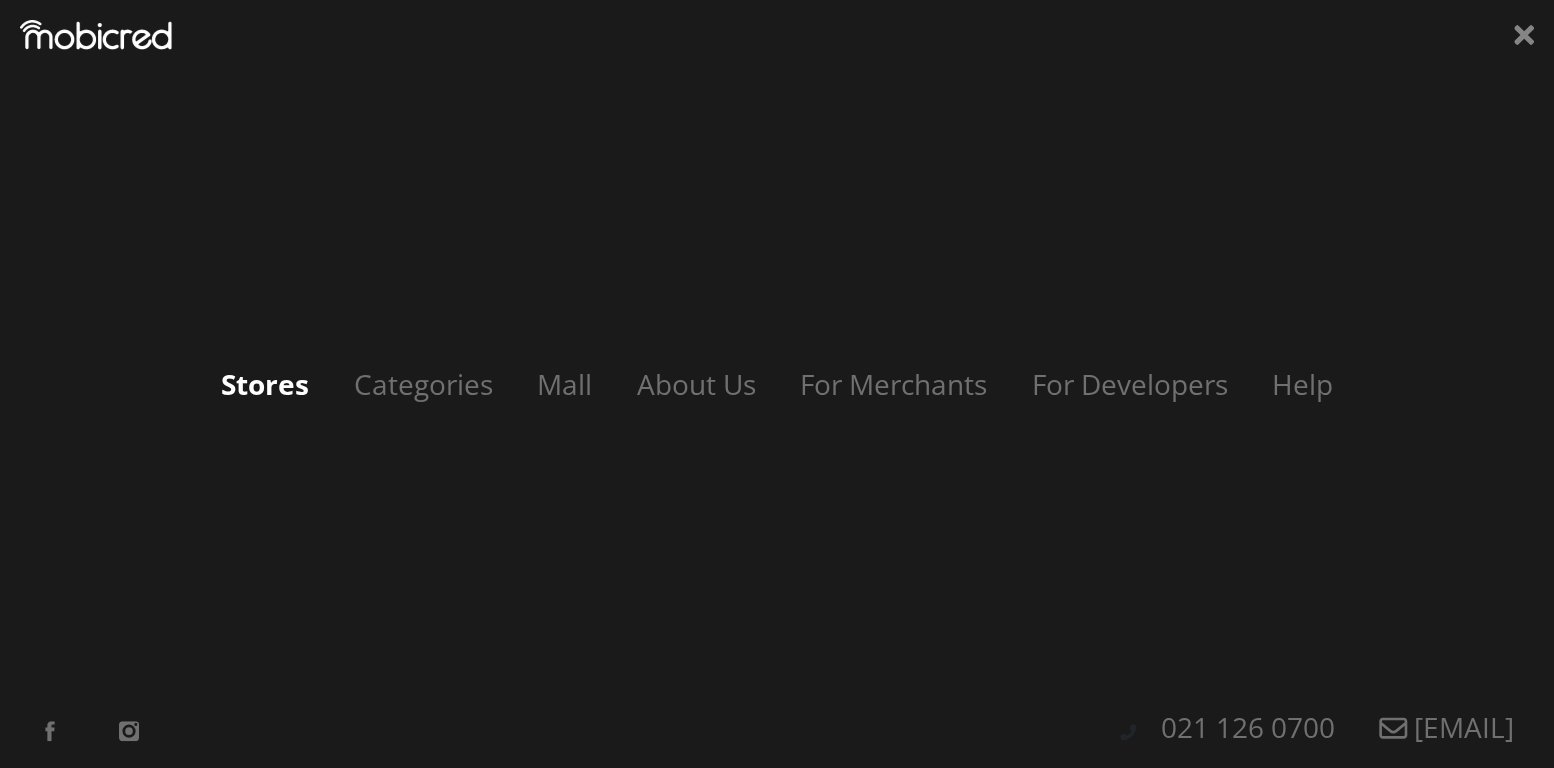 click on "Stores" at bounding box center (265, 384) 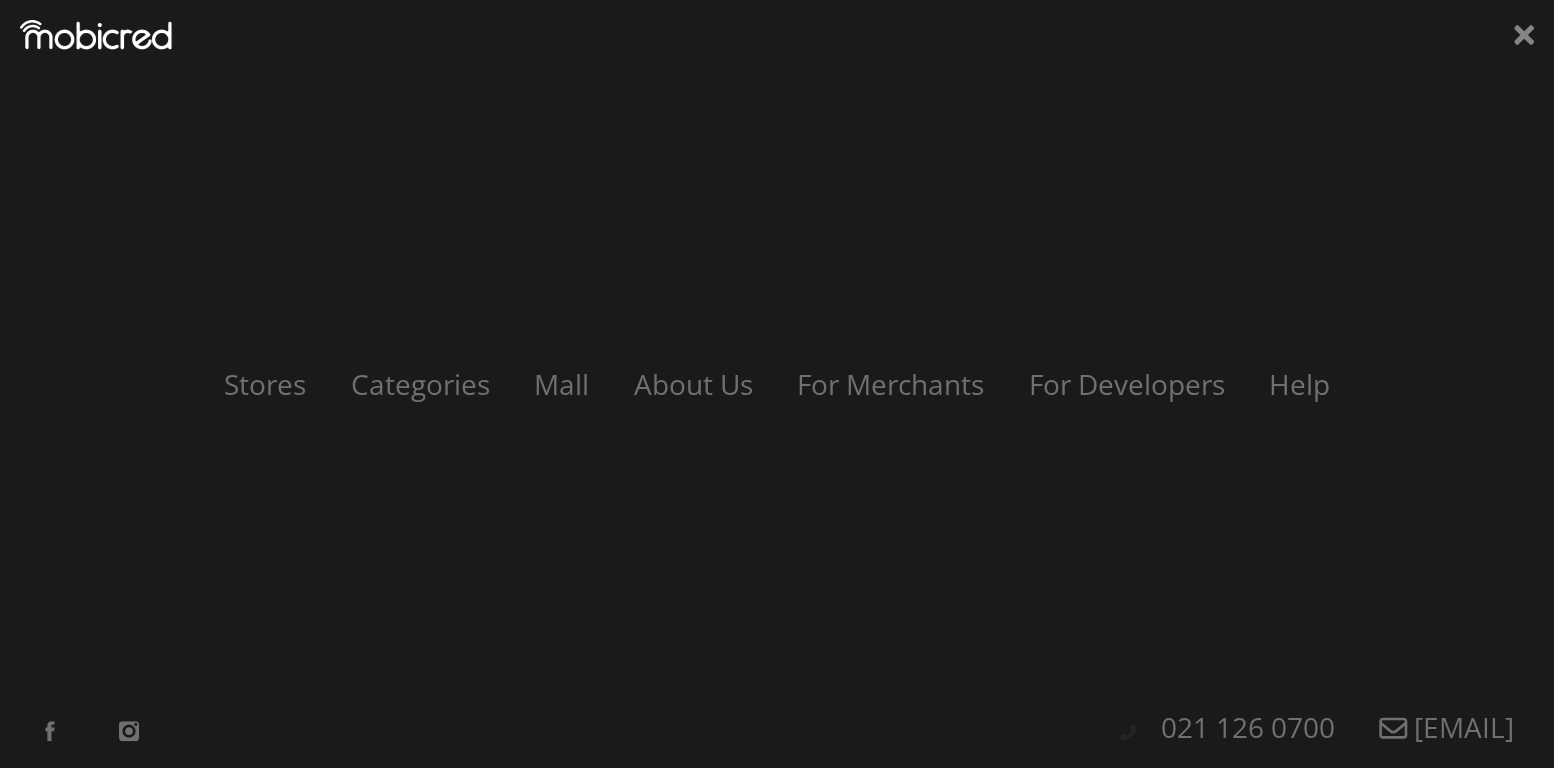 scroll, scrollTop: 0, scrollLeft: 3704, axis: horizontal 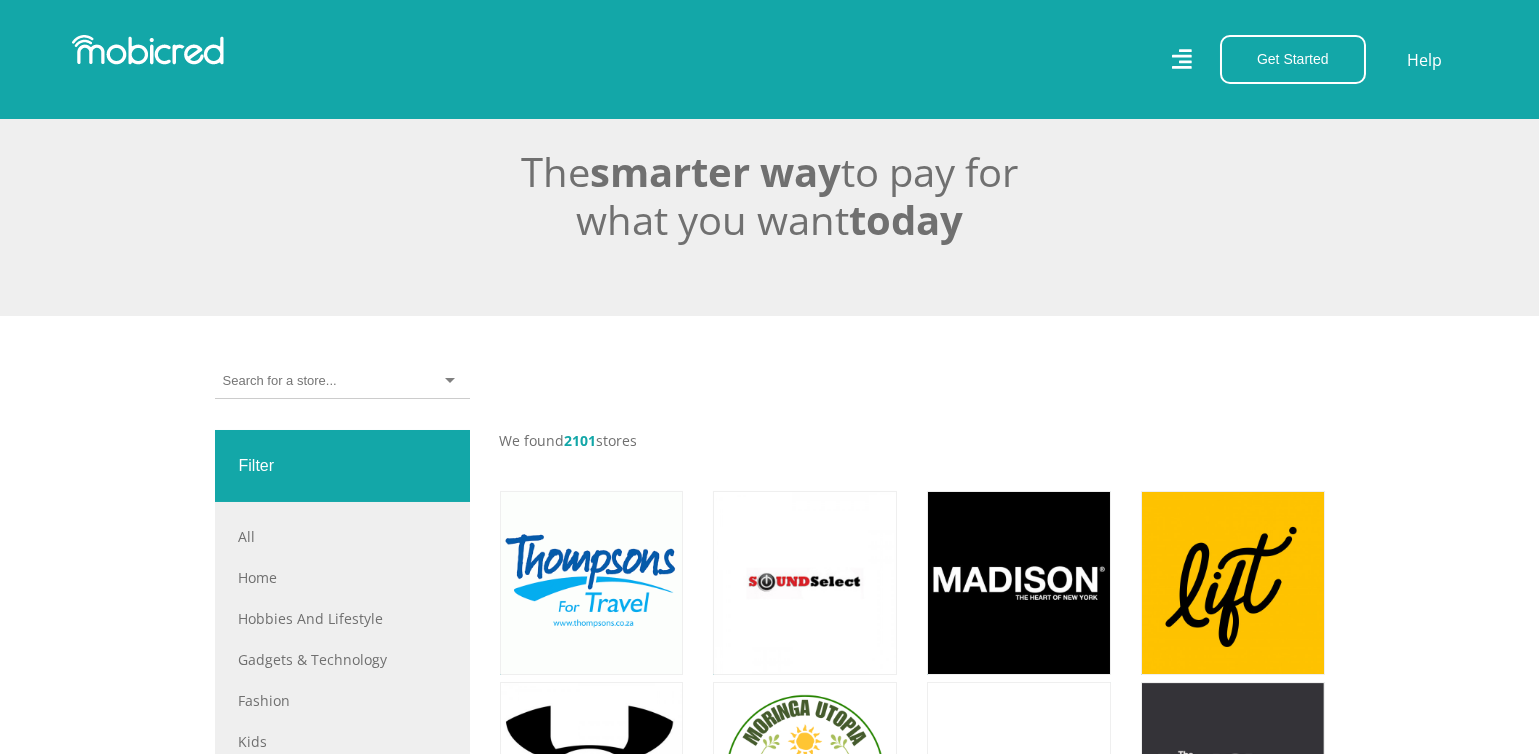 click at bounding box center [342, 381] 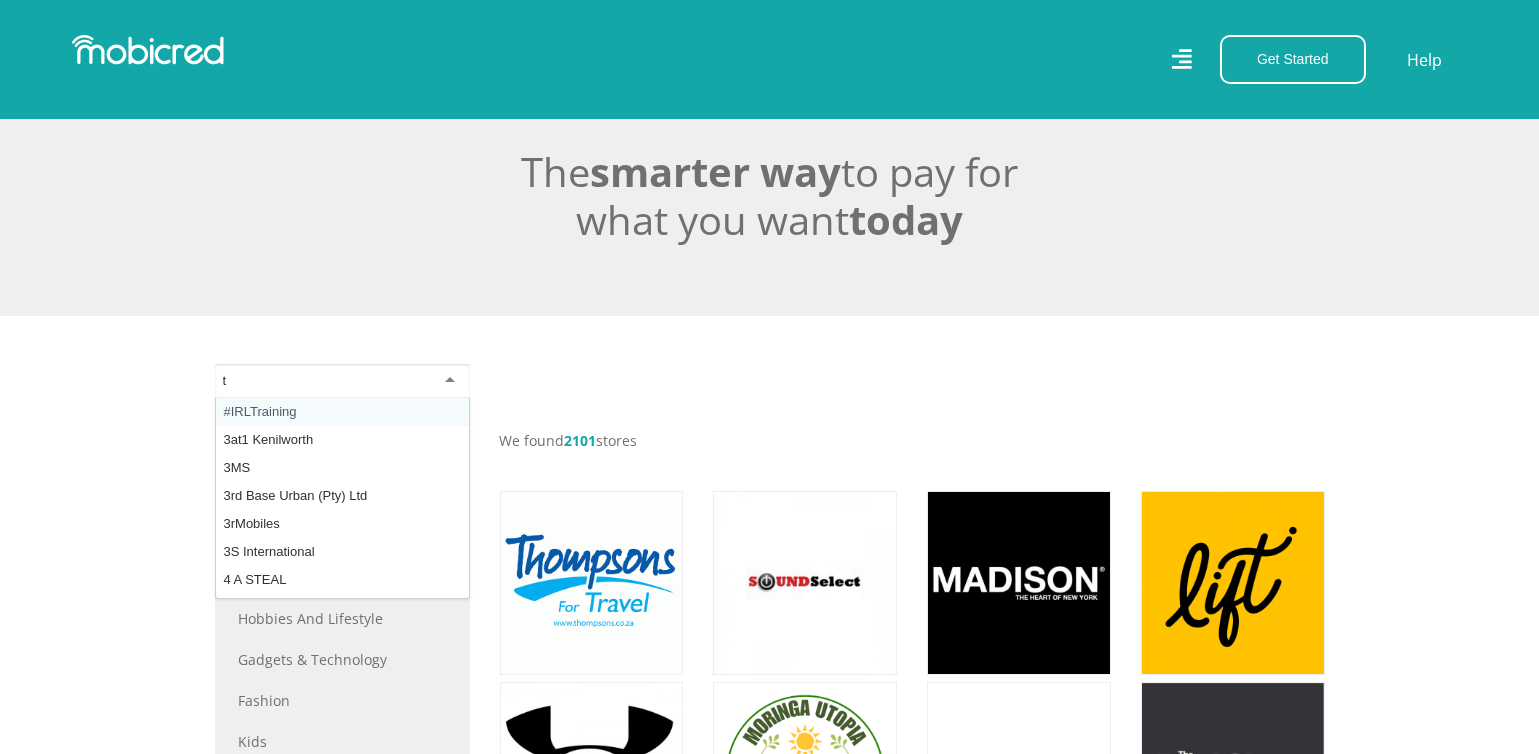 scroll, scrollTop: 14164, scrollLeft: 0, axis: vertical 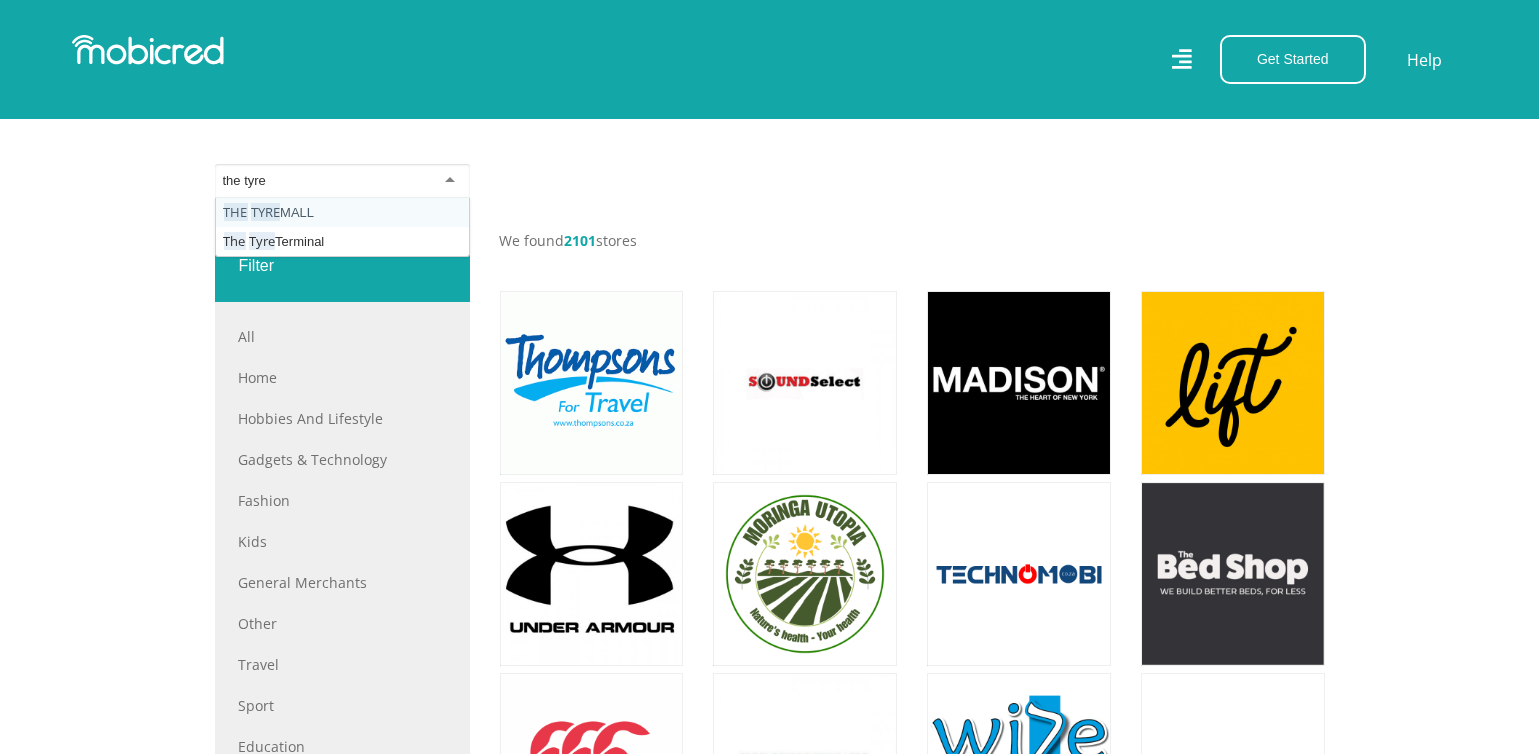 type on "the tyre" 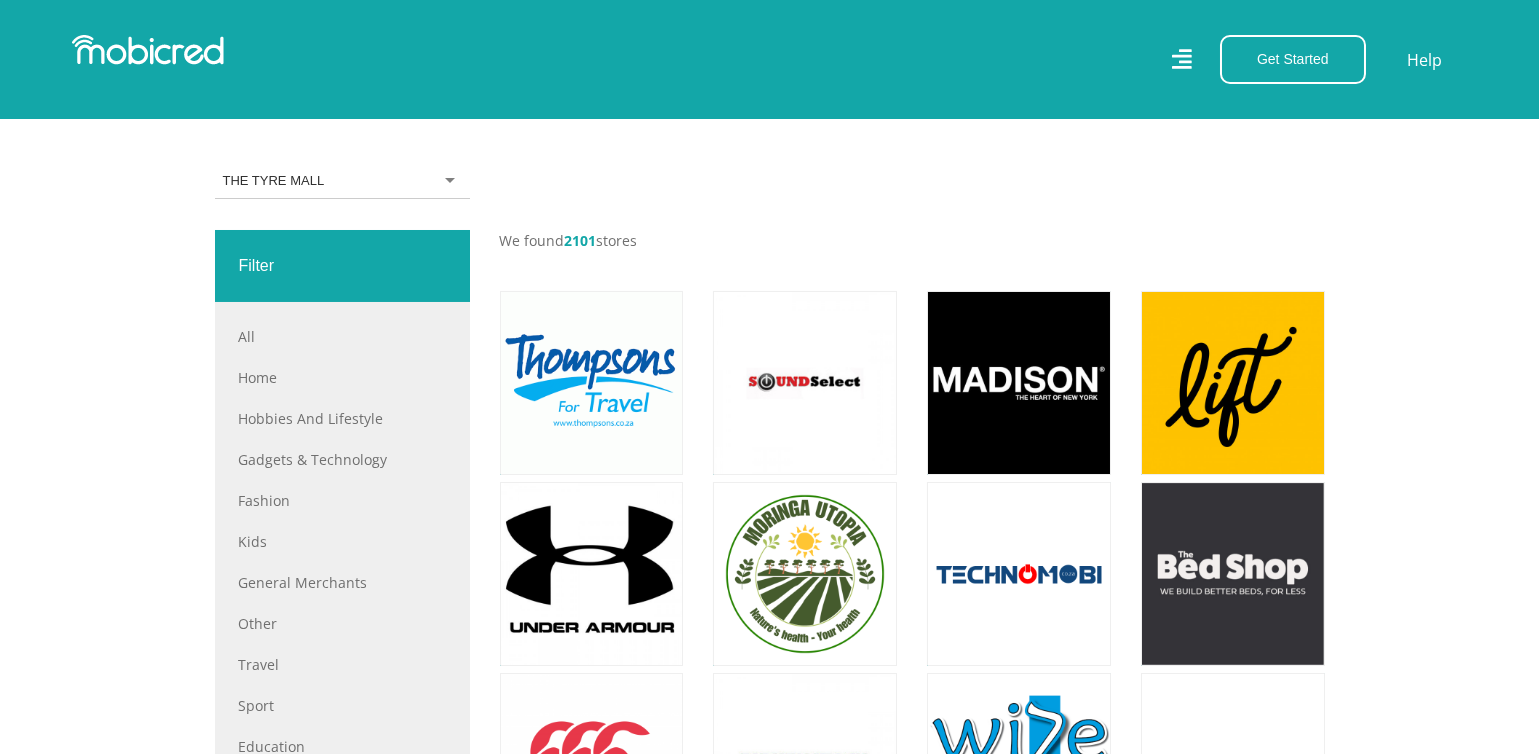 scroll, scrollTop: 0, scrollLeft: 0, axis: both 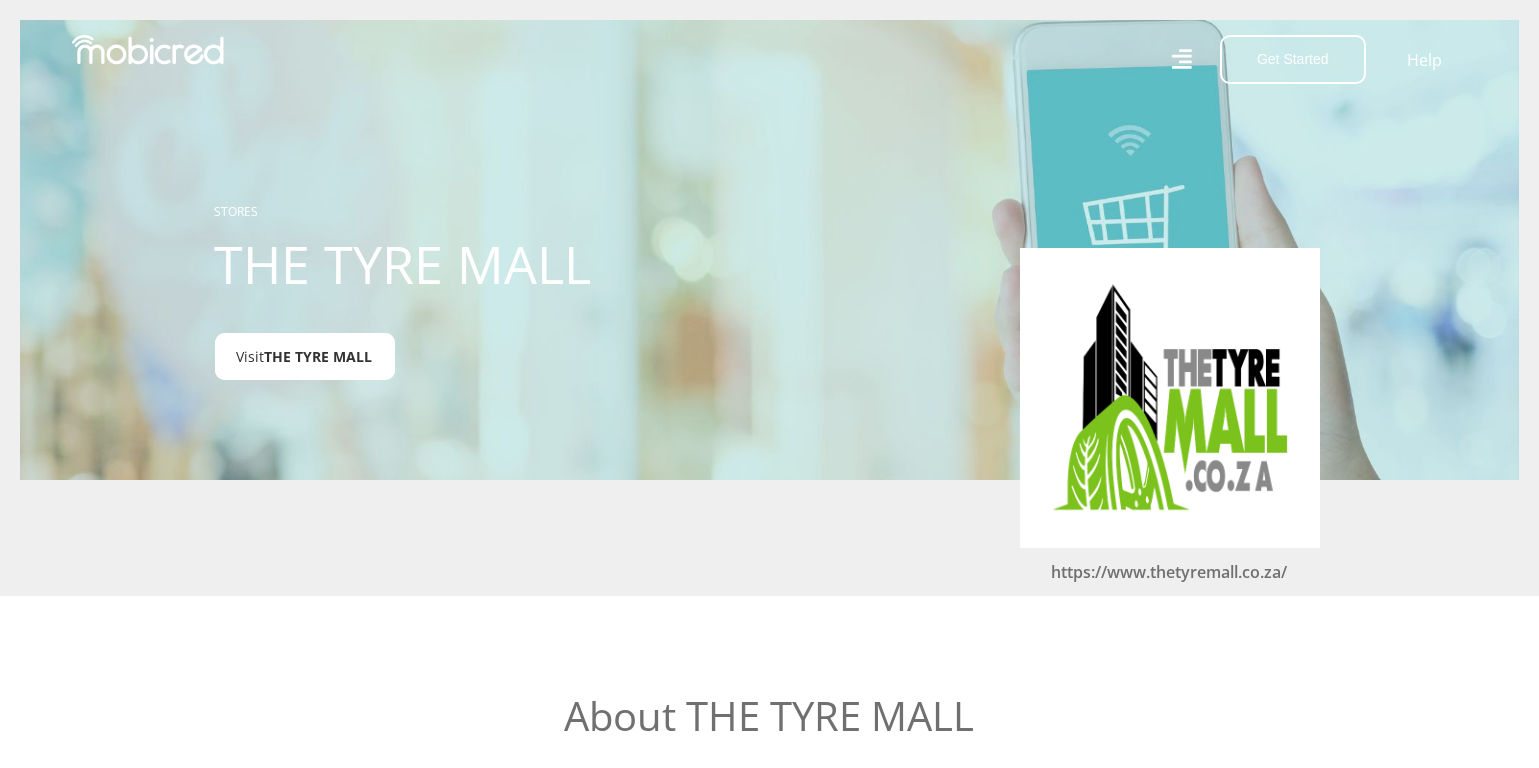 click on "THE TYRE MALL" at bounding box center [319, 356] 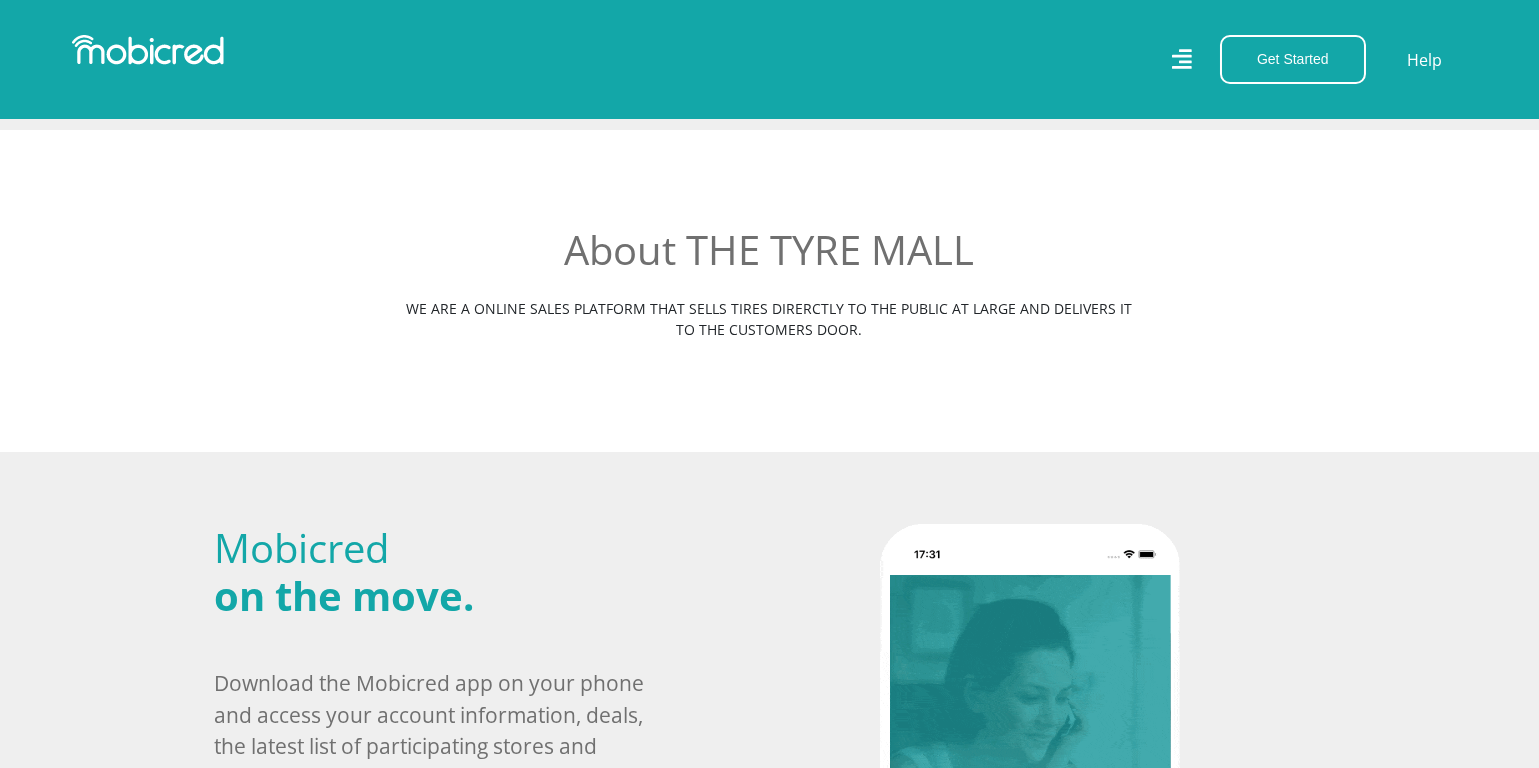 scroll, scrollTop: 300, scrollLeft: 0, axis: vertical 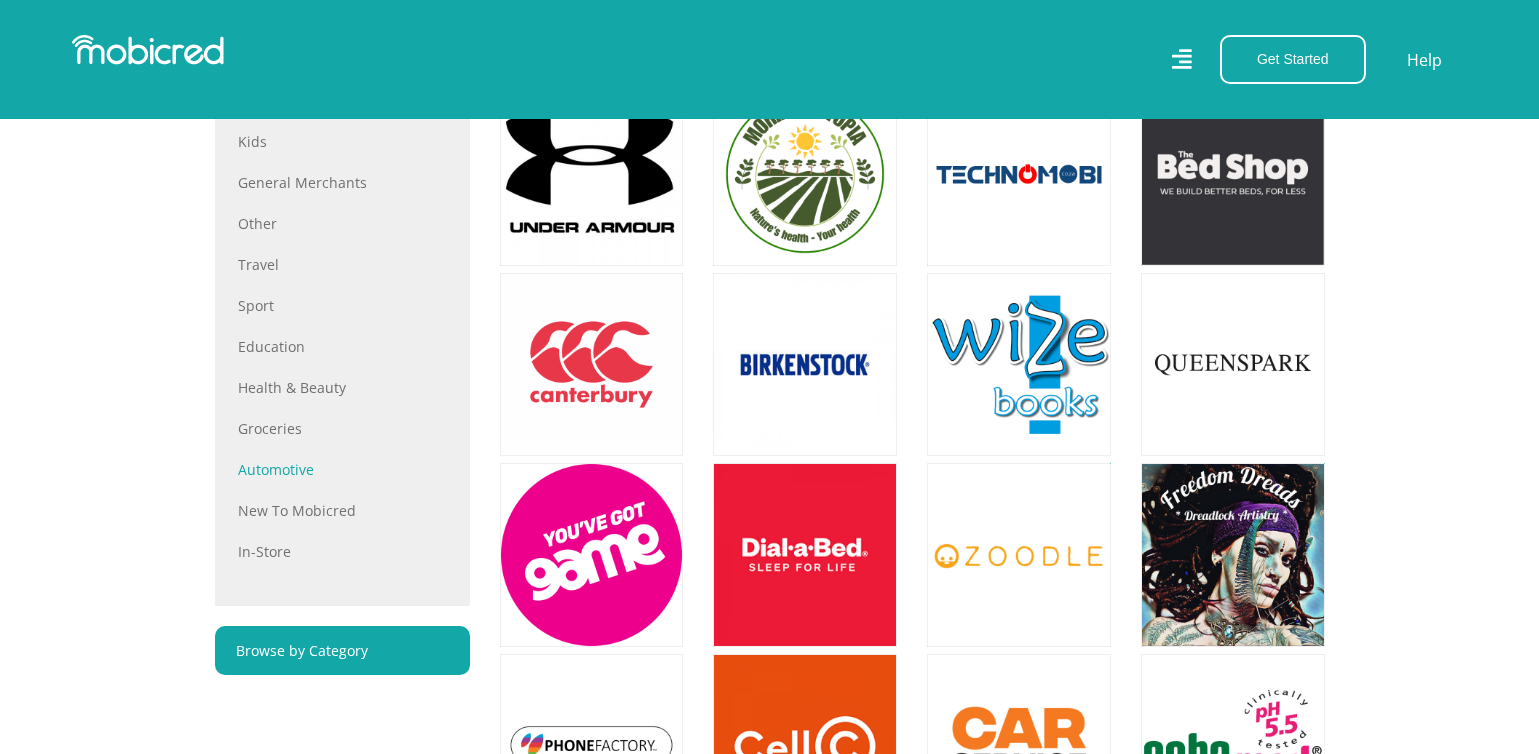 click on "Automotive" at bounding box center (342, 469) 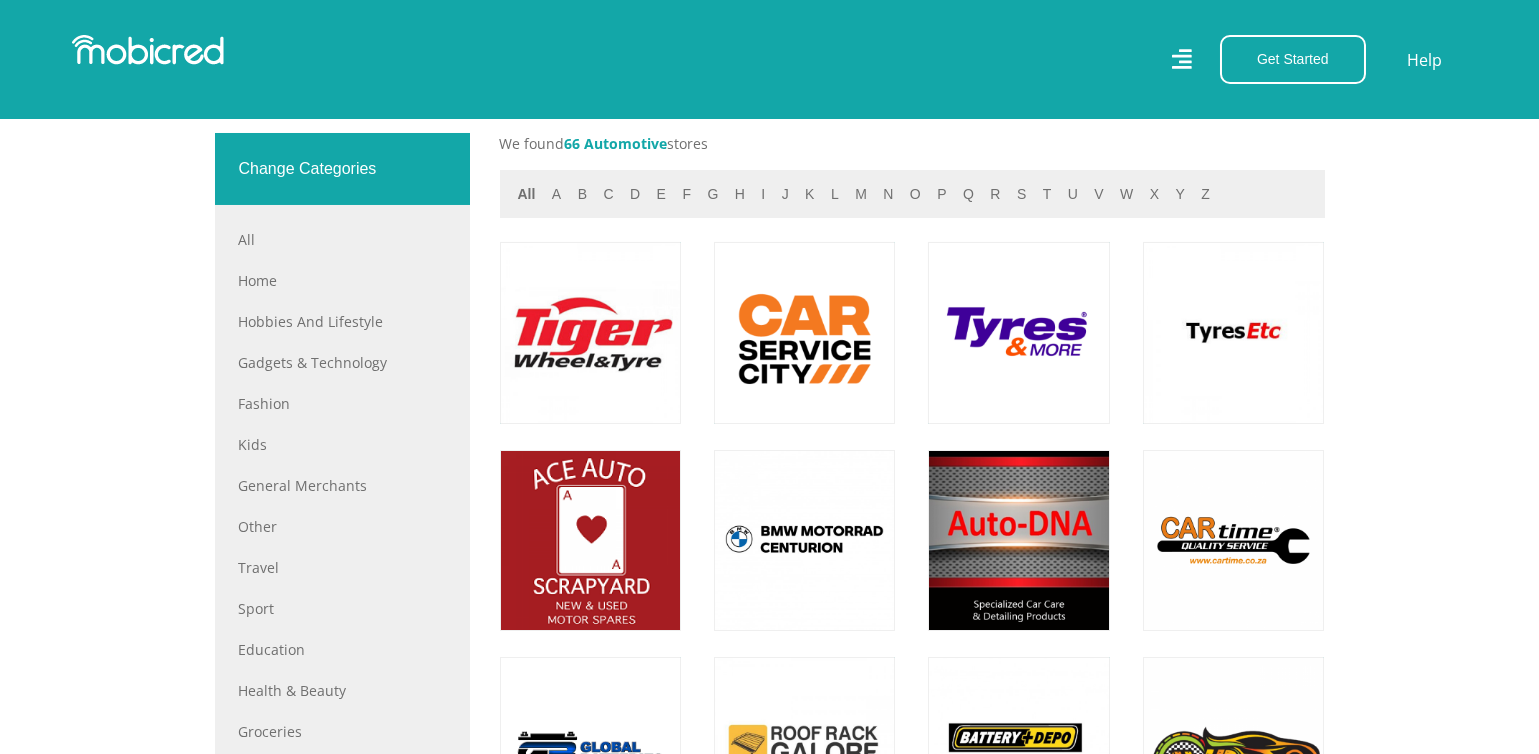scroll, scrollTop: 800, scrollLeft: 0, axis: vertical 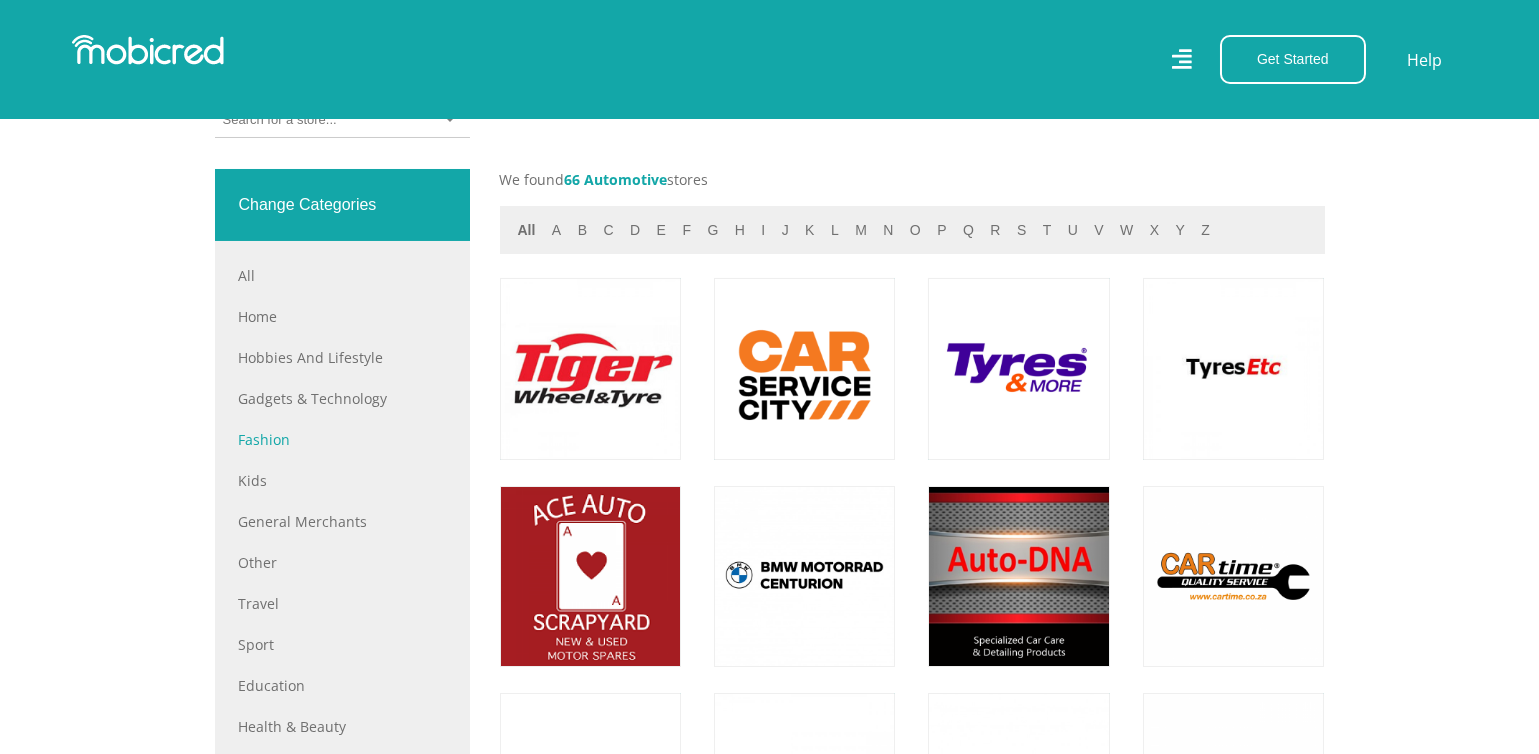 drag, startPoint x: 266, startPoint y: 443, endPoint x: 281, endPoint y: 446, distance: 15.297058 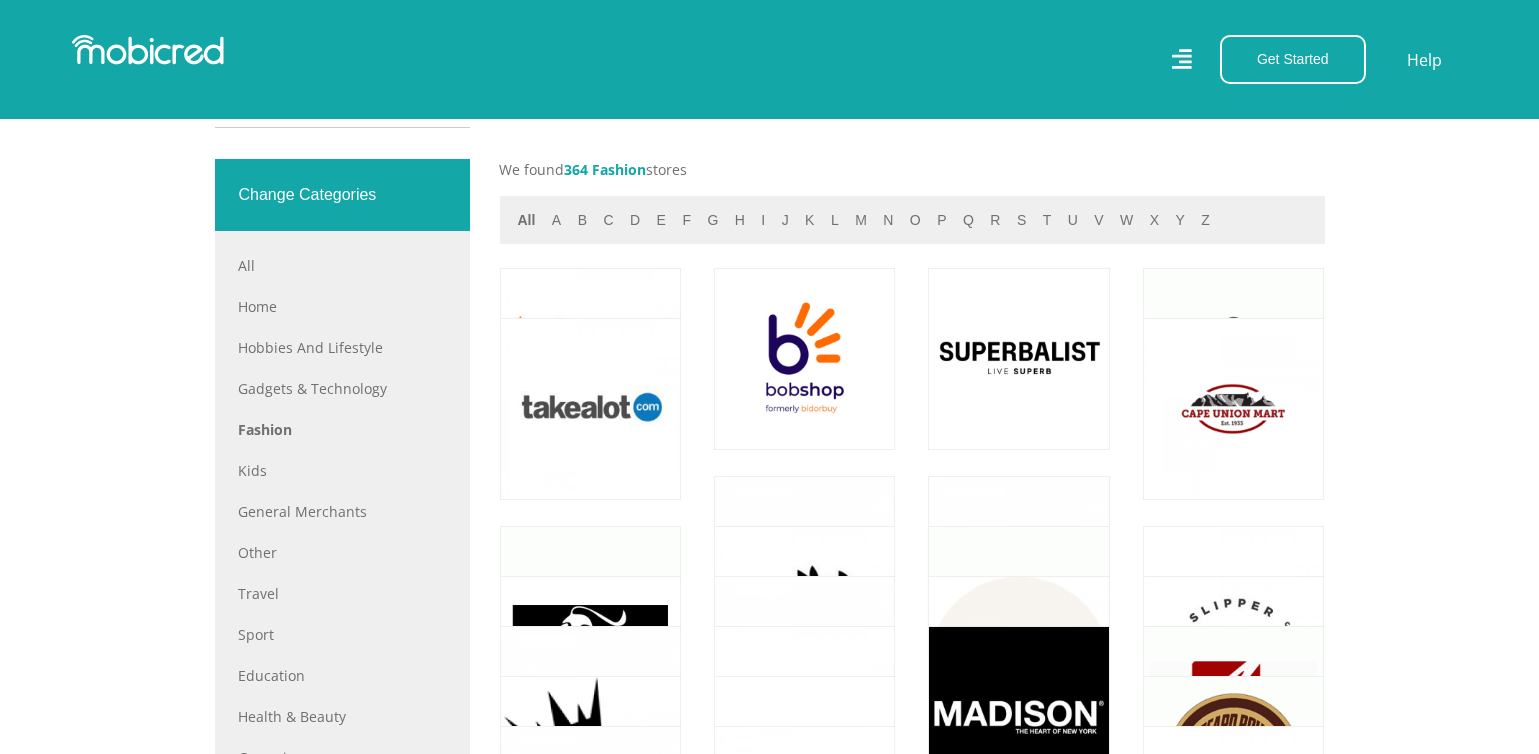 scroll, scrollTop: 700, scrollLeft: 0, axis: vertical 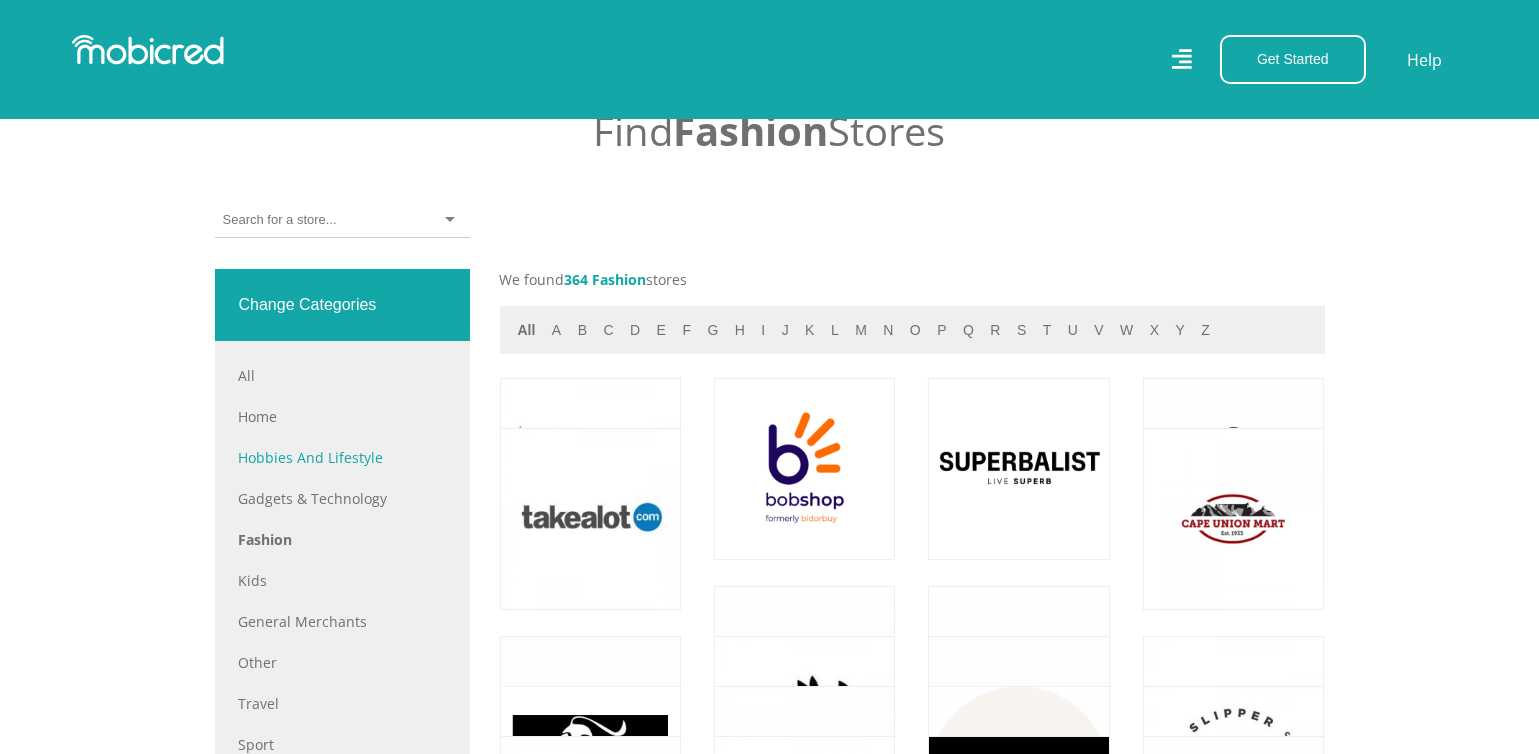click on "Hobbies and Lifestyle" at bounding box center (342, 457) 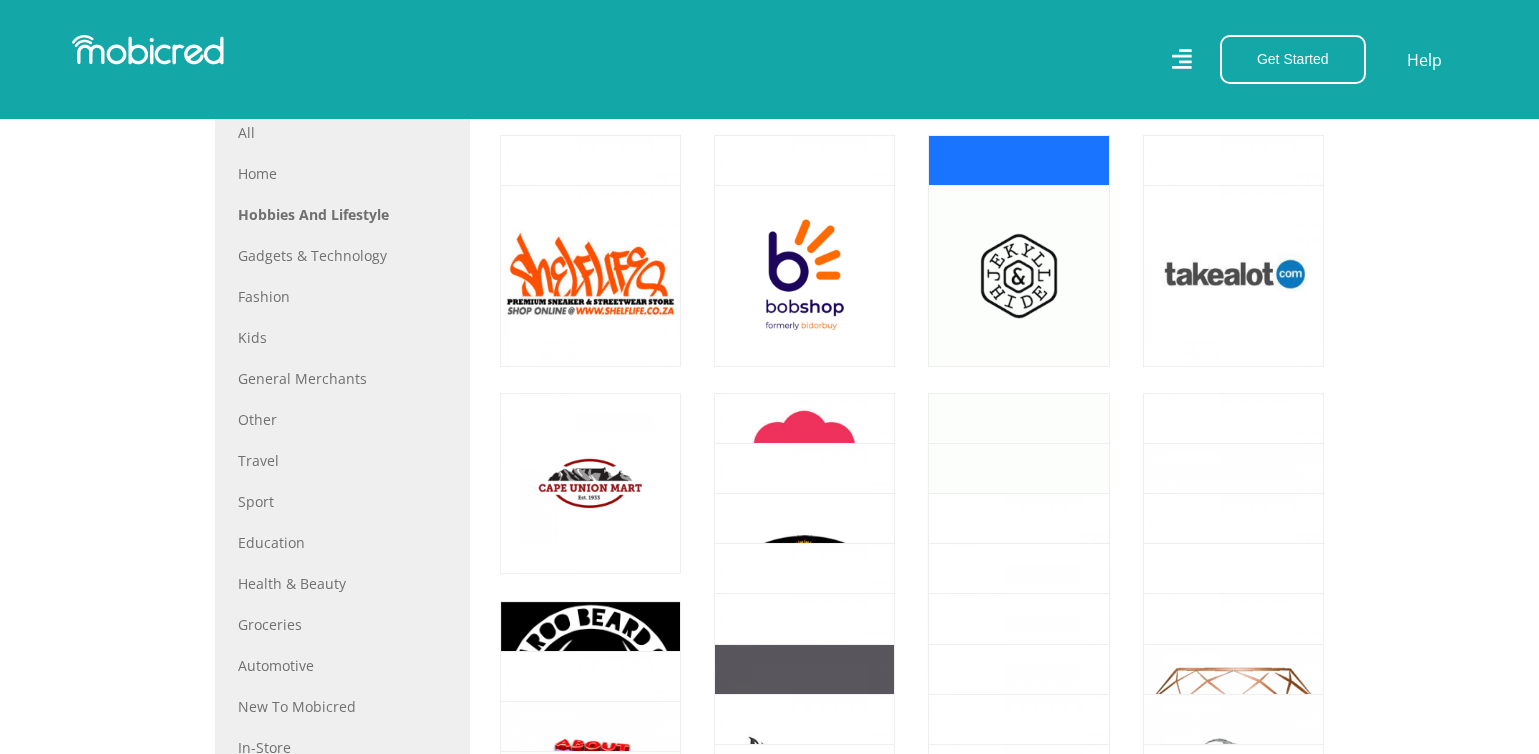 scroll, scrollTop: 700, scrollLeft: 0, axis: vertical 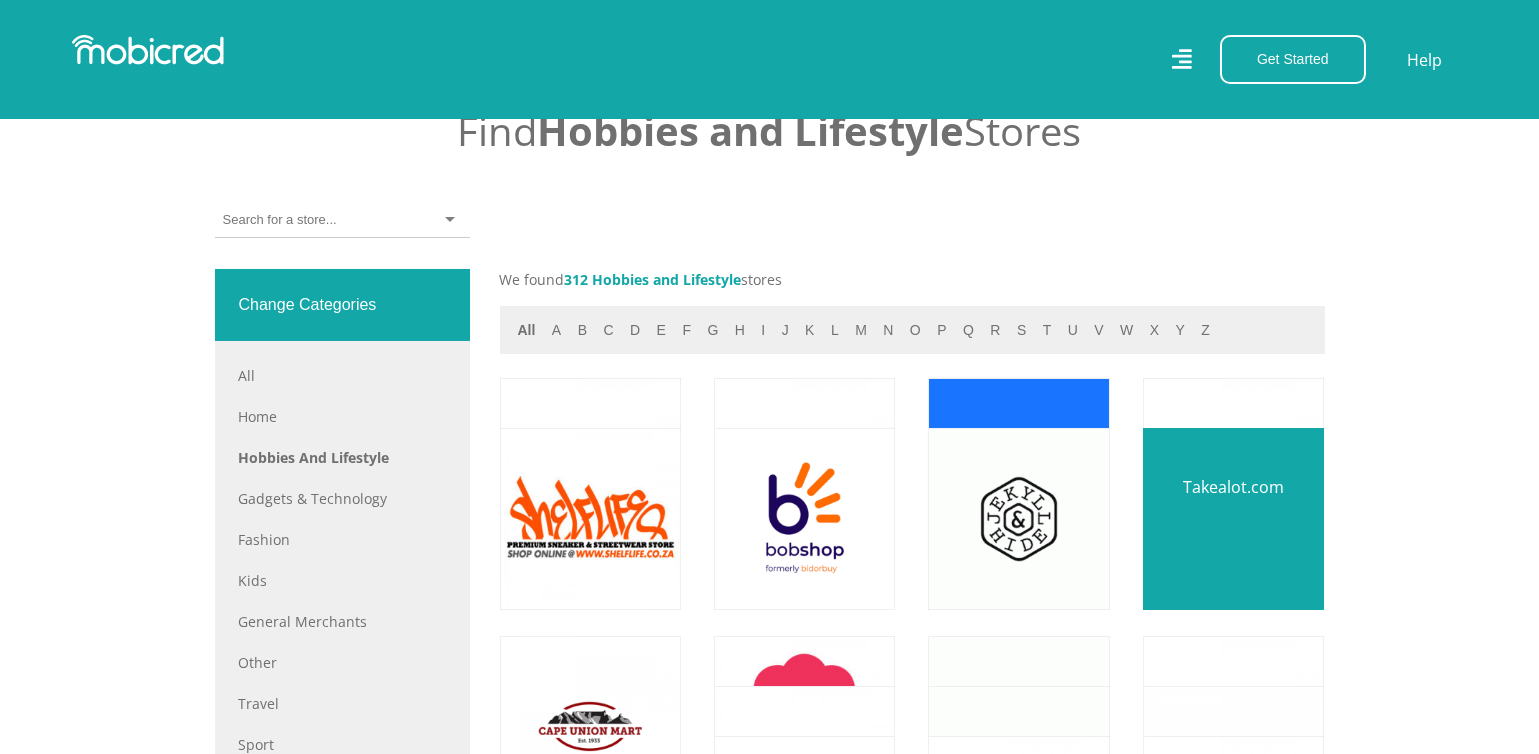 click at bounding box center (1233, 519) 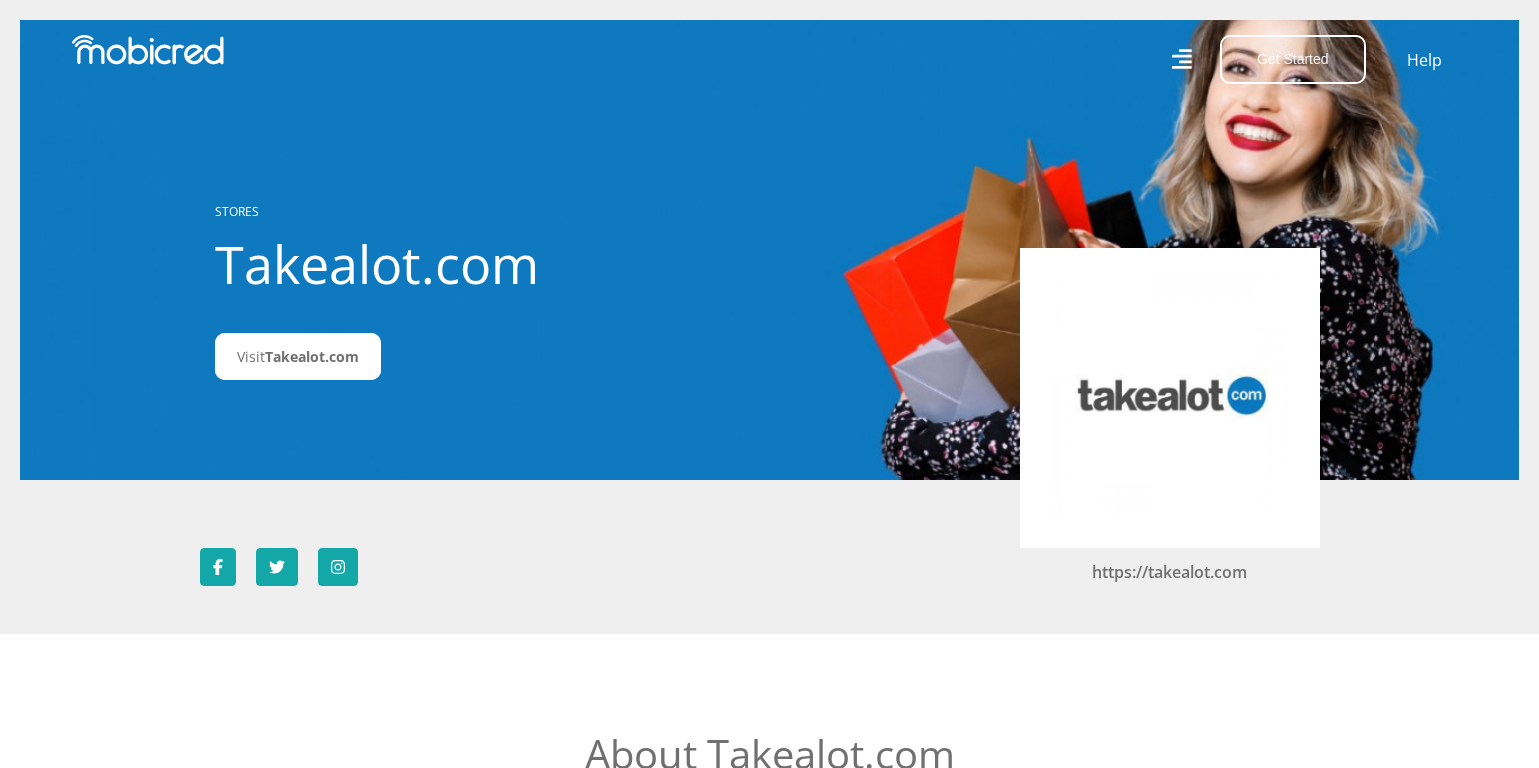 scroll, scrollTop: 0, scrollLeft: 0, axis: both 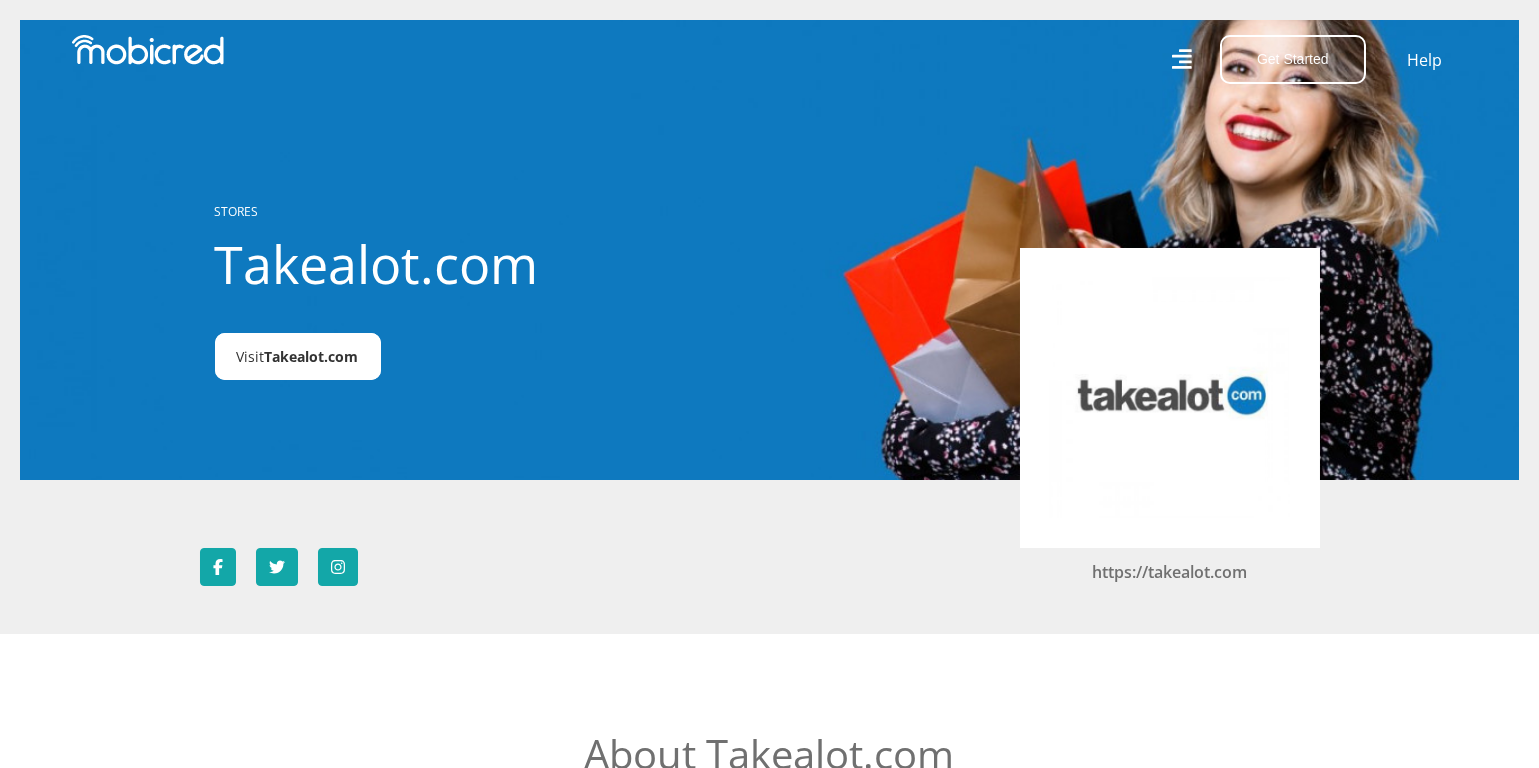 click on "Takealot.com" at bounding box center (312, 356) 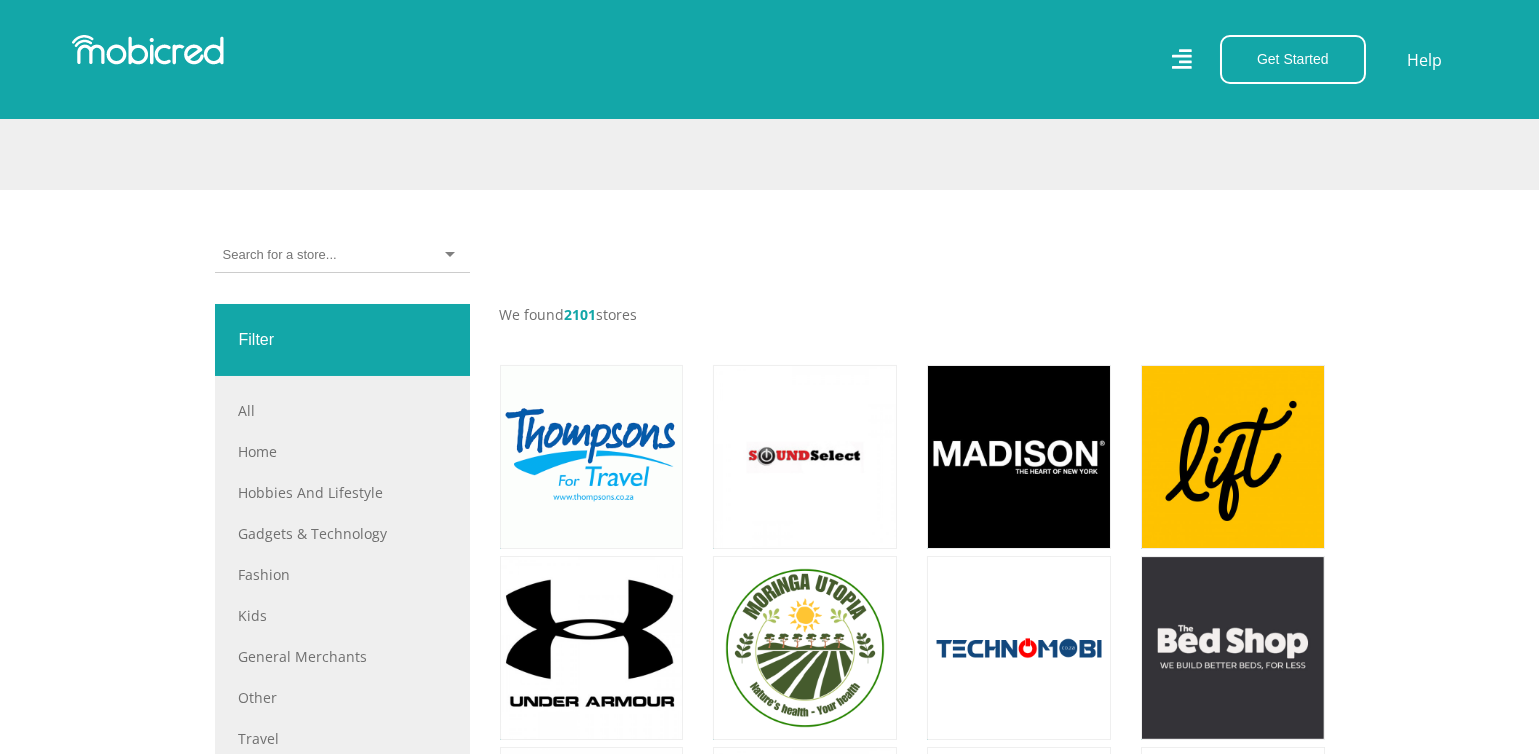 scroll, scrollTop: 600, scrollLeft: 0, axis: vertical 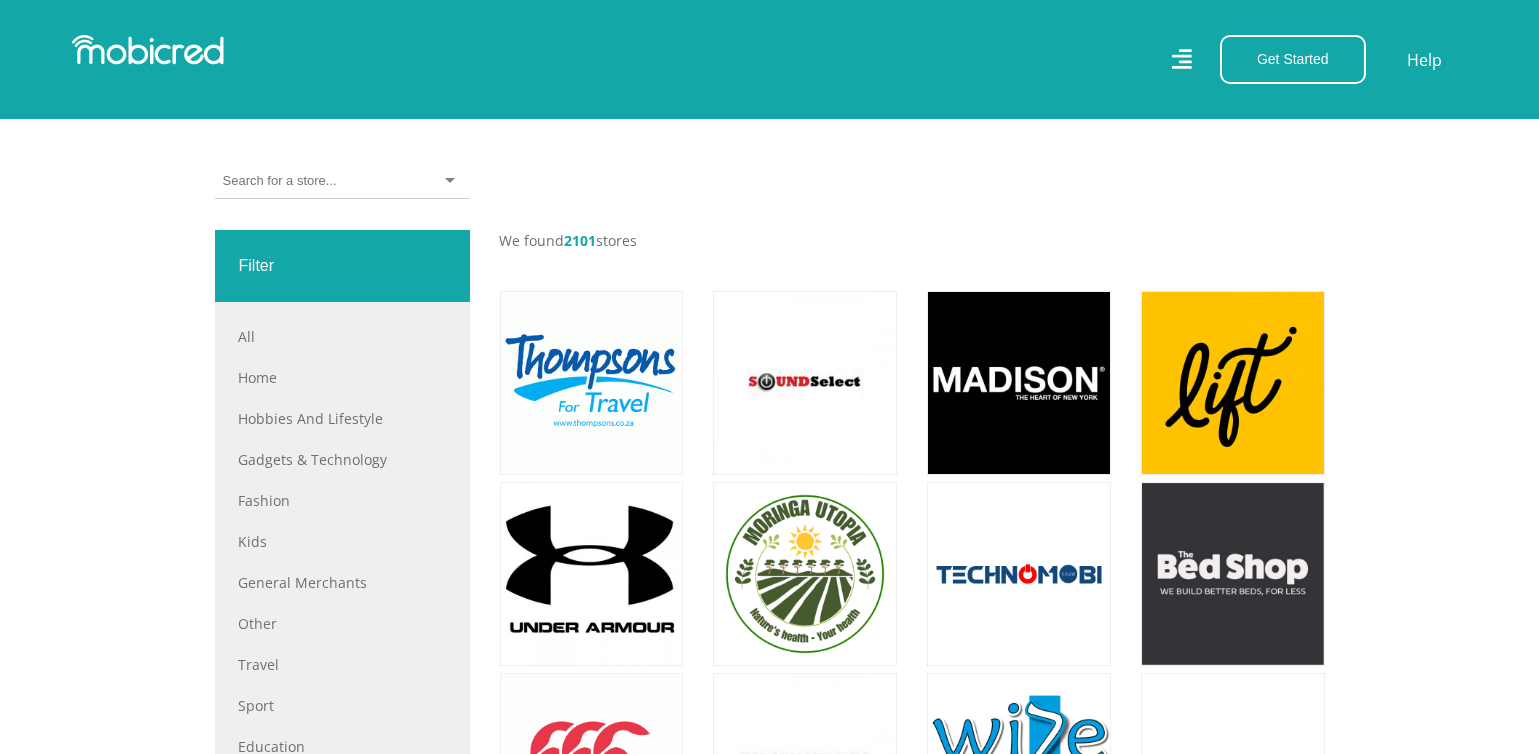 click at bounding box center [279, 181] 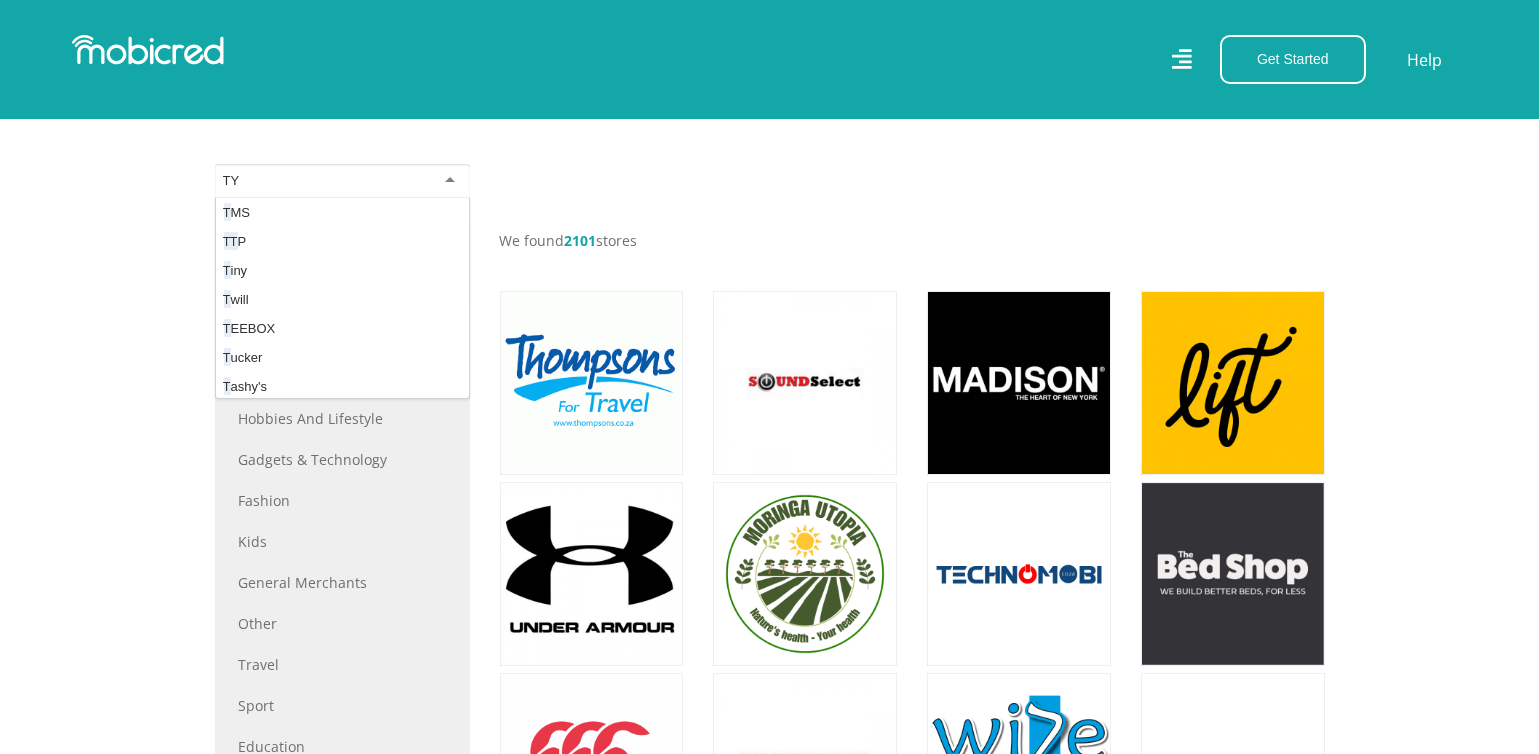 scroll, scrollTop: 0, scrollLeft: 0, axis: both 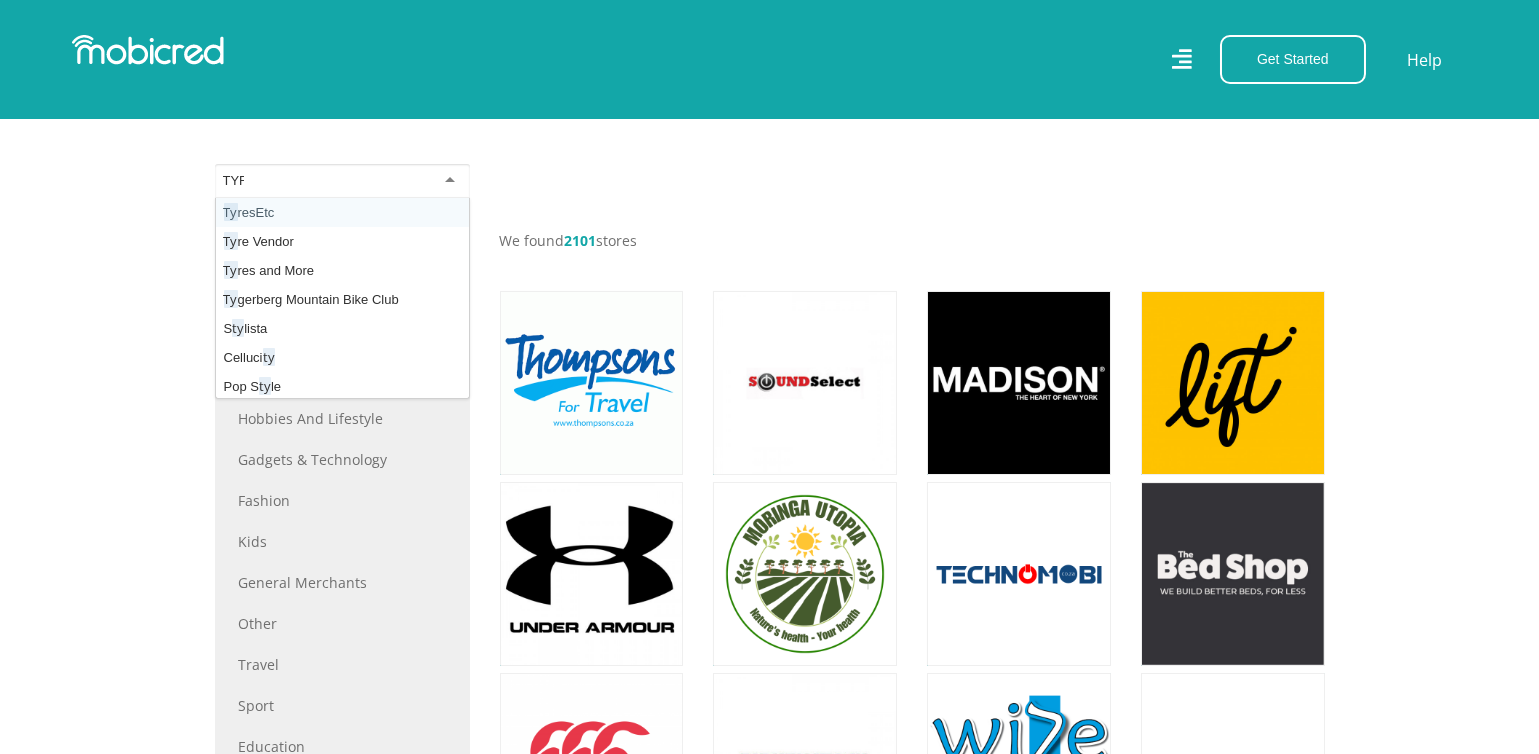 type on "TYRE" 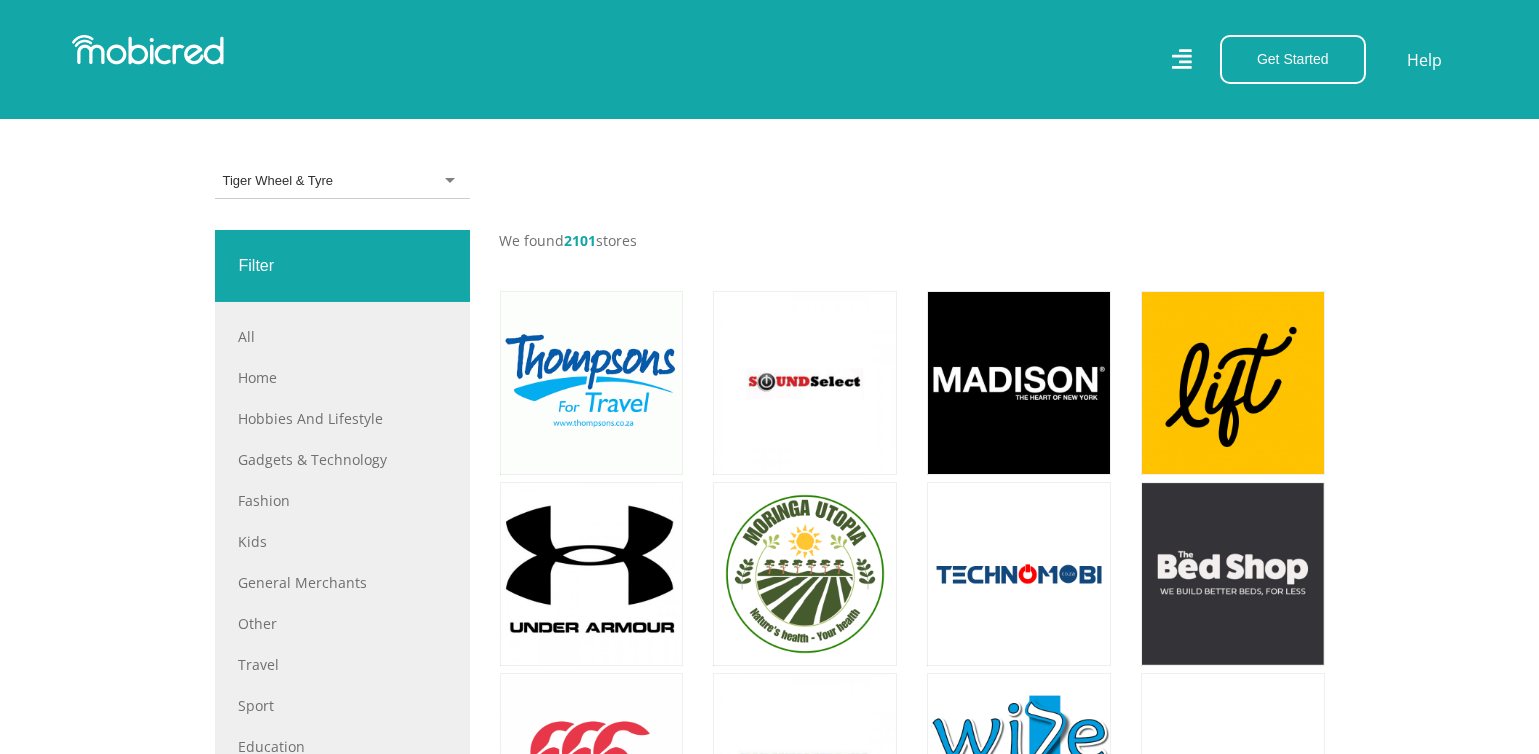scroll, scrollTop: 0, scrollLeft: 0, axis: both 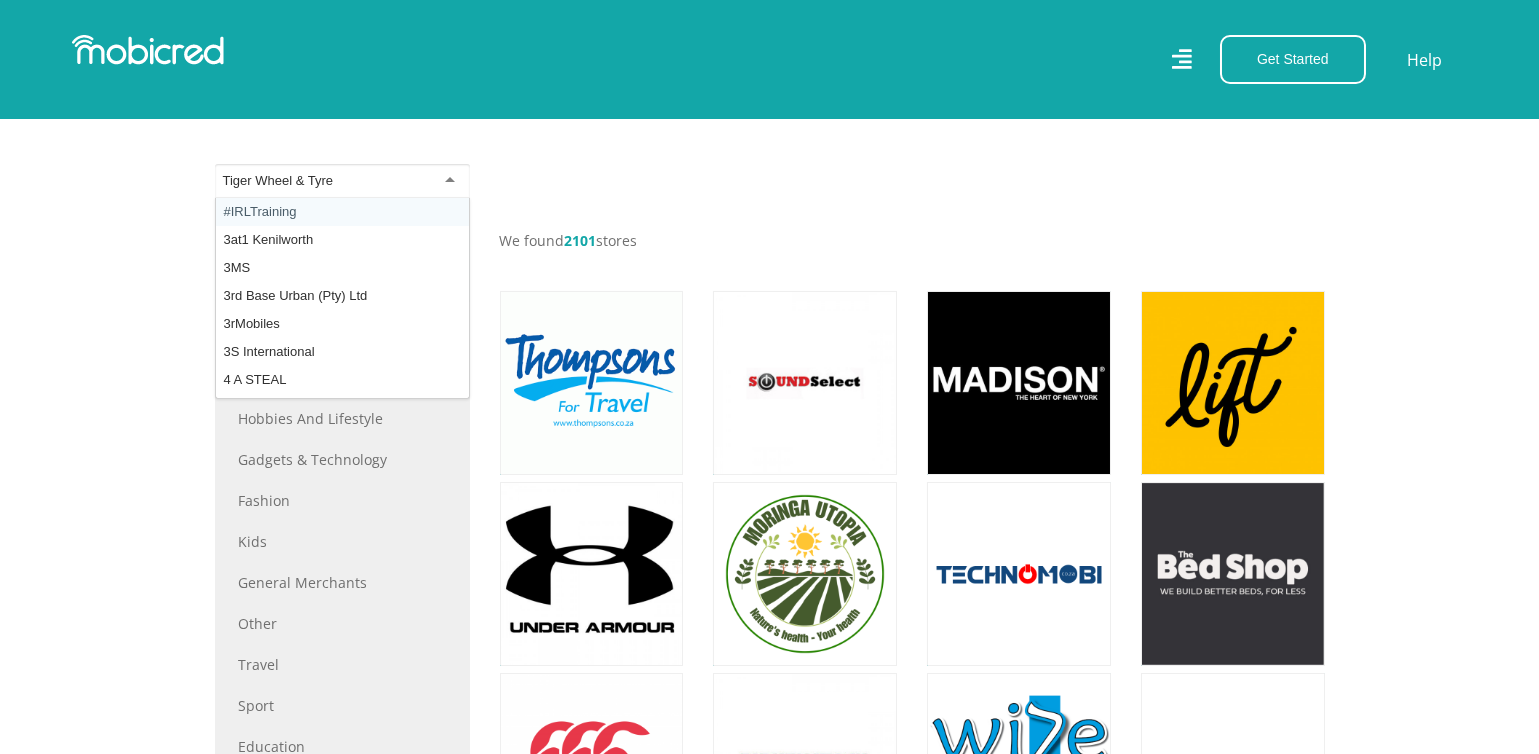 click on "Tiger Wheel & Tyre" at bounding box center (278, 181) 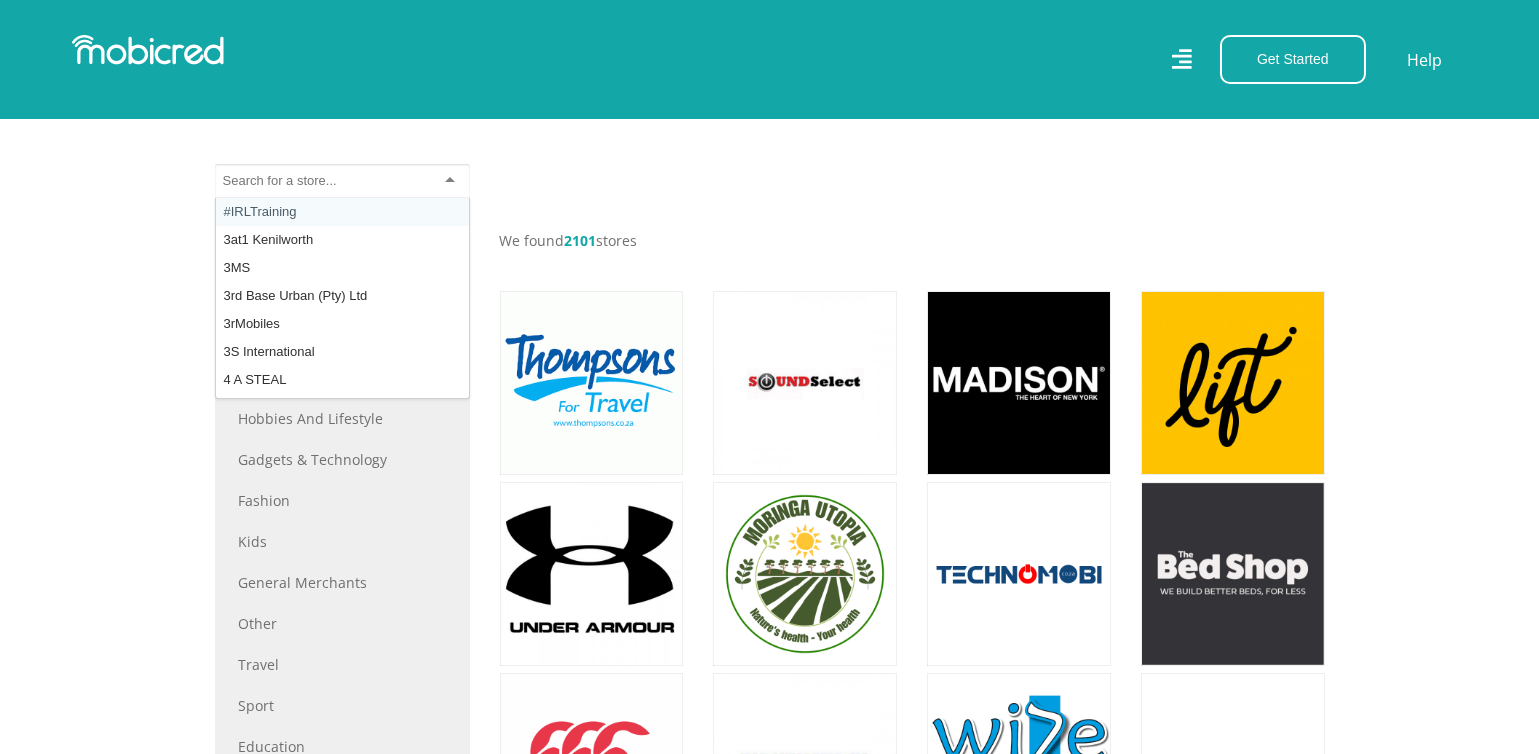 type on "T" 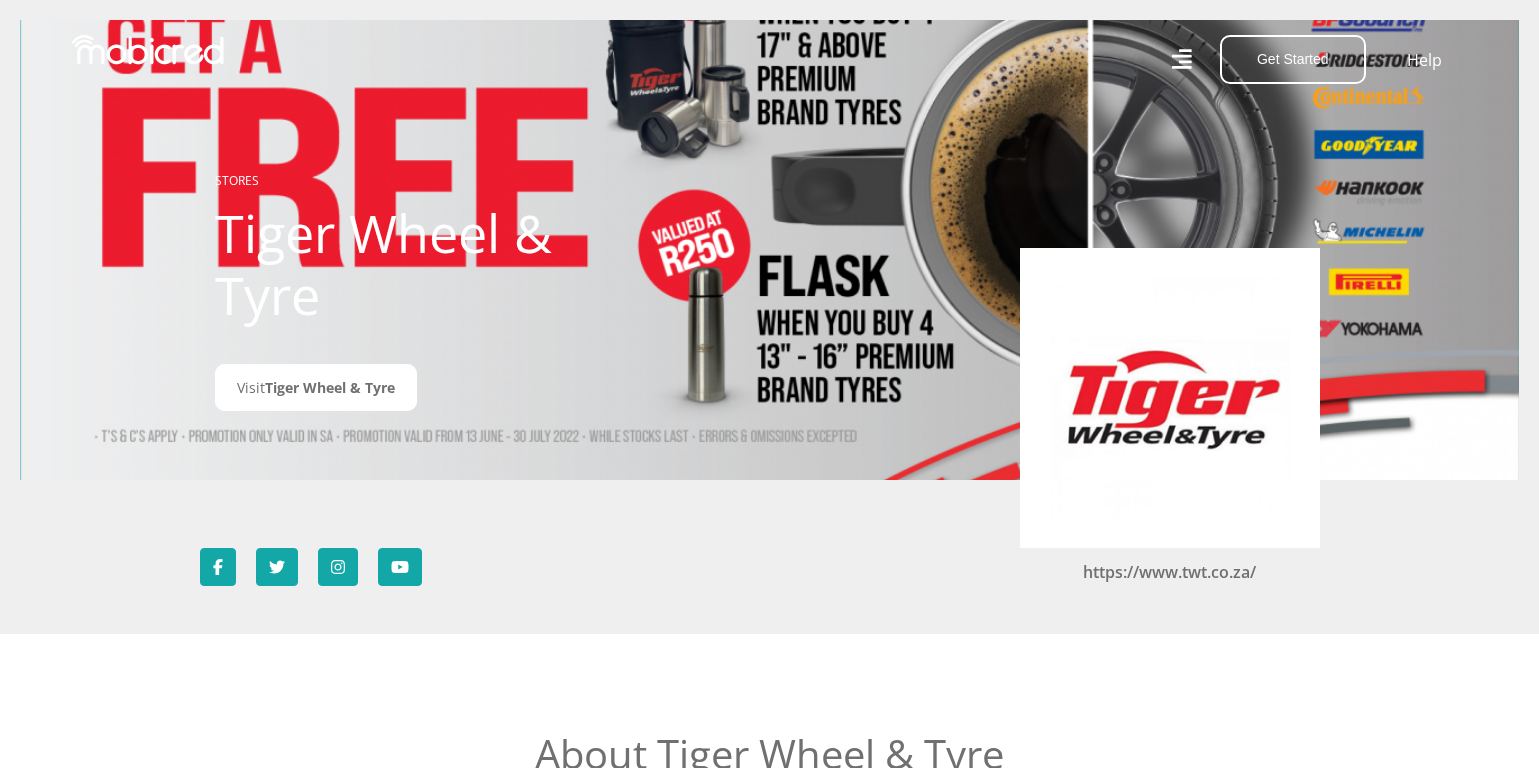 scroll, scrollTop: 0, scrollLeft: 0, axis: both 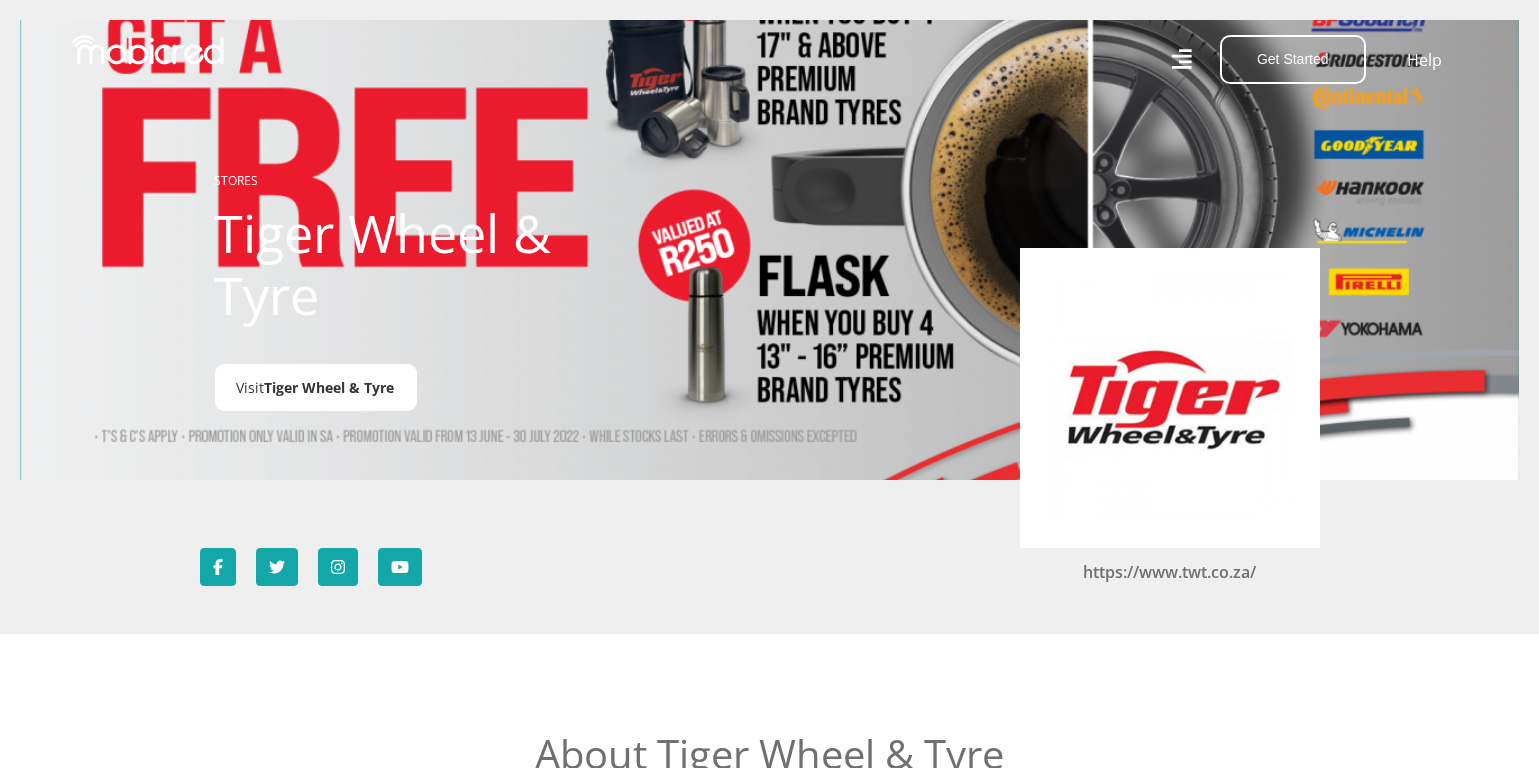 drag, startPoint x: 0, startPoint y: 0, endPoint x: 311, endPoint y: 391, distance: 499.60184 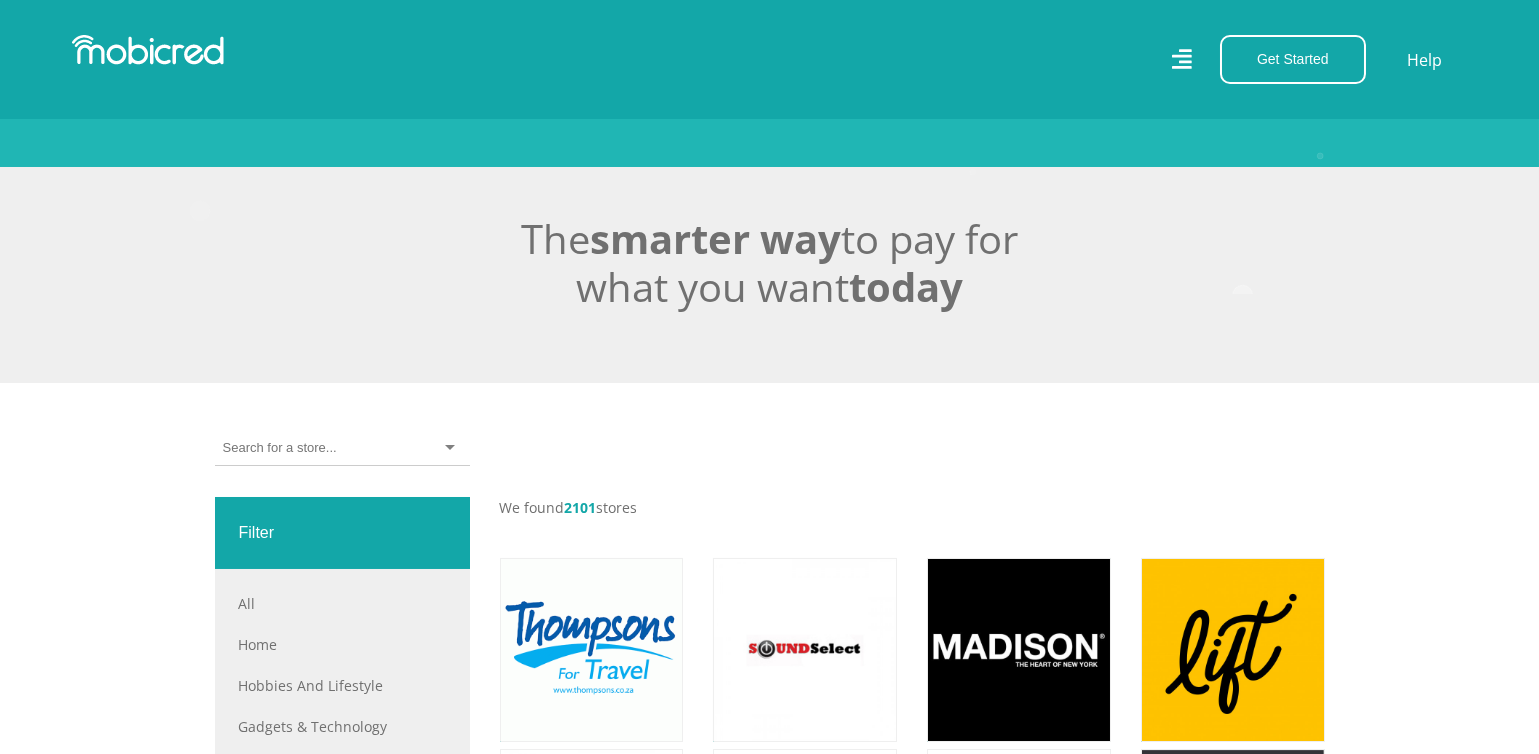 scroll, scrollTop: 400, scrollLeft: 0, axis: vertical 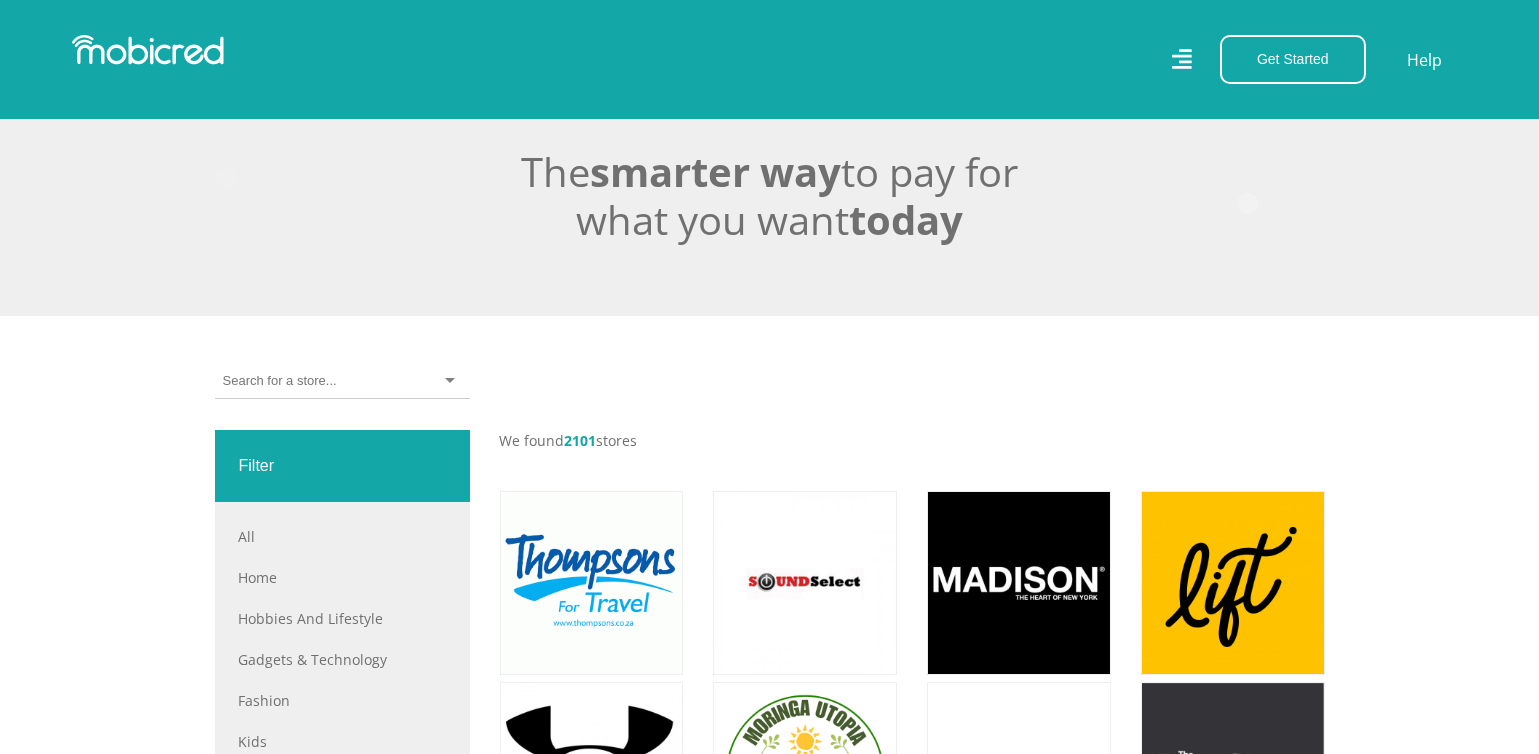 click at bounding box center [279, 381] 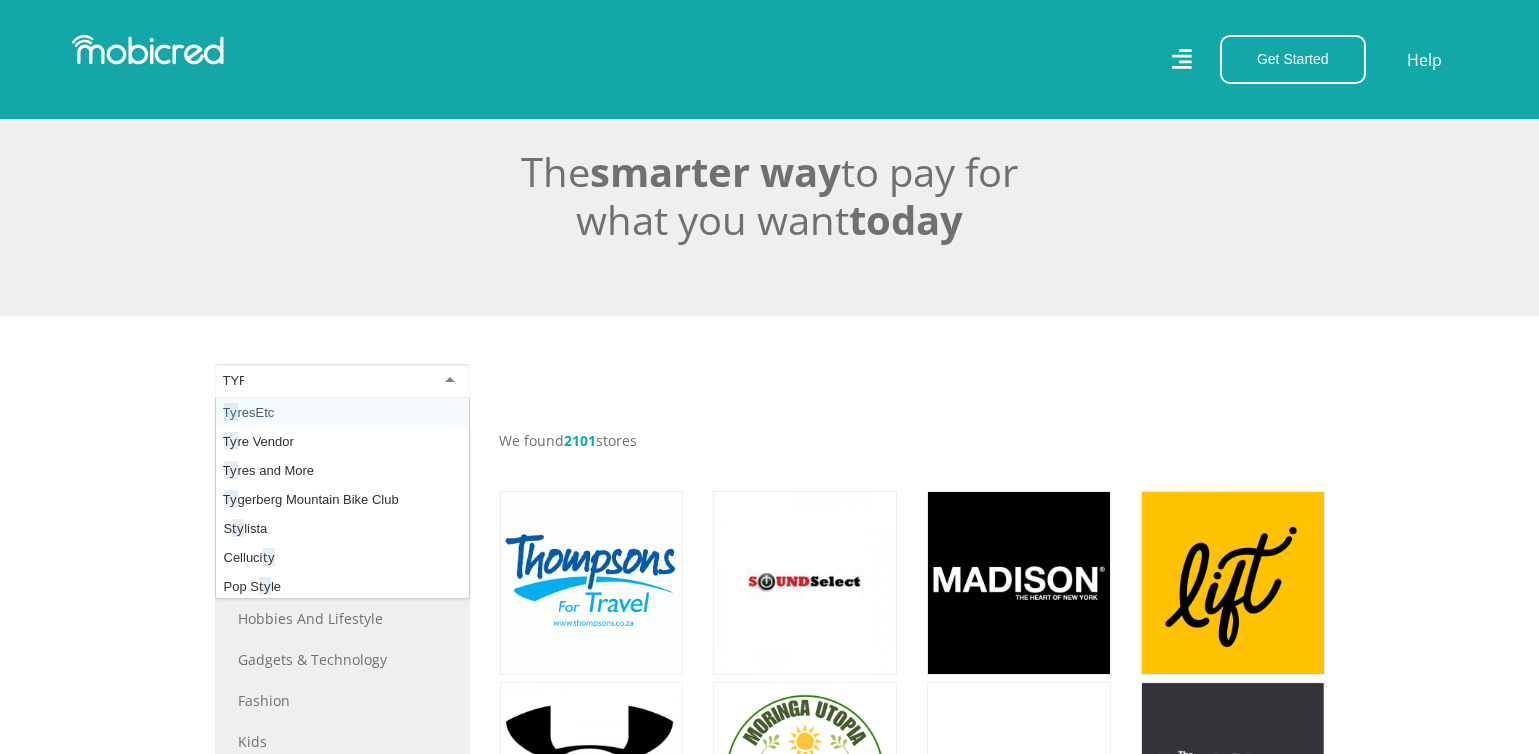 scroll, scrollTop: 0, scrollLeft: 0, axis: both 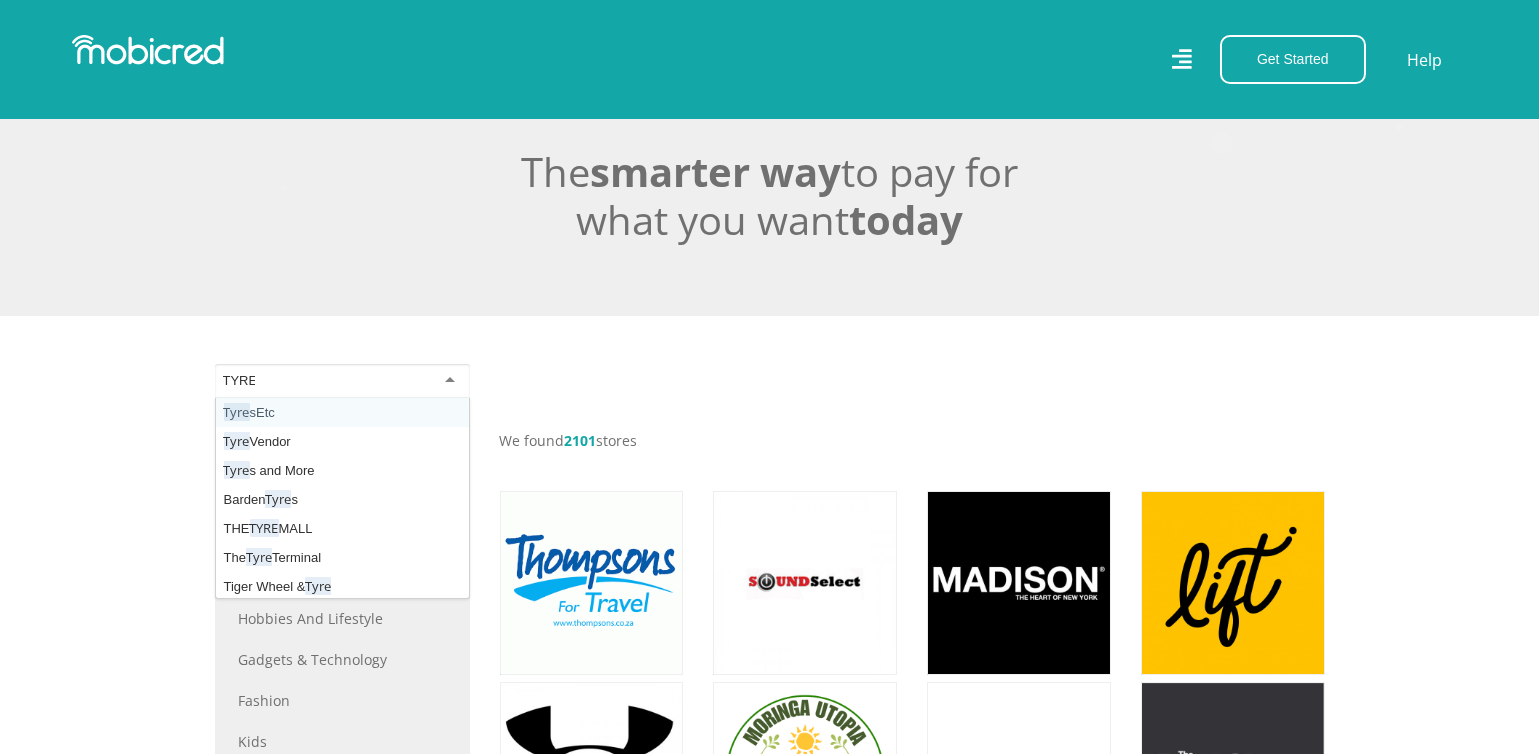 type on "TYRES" 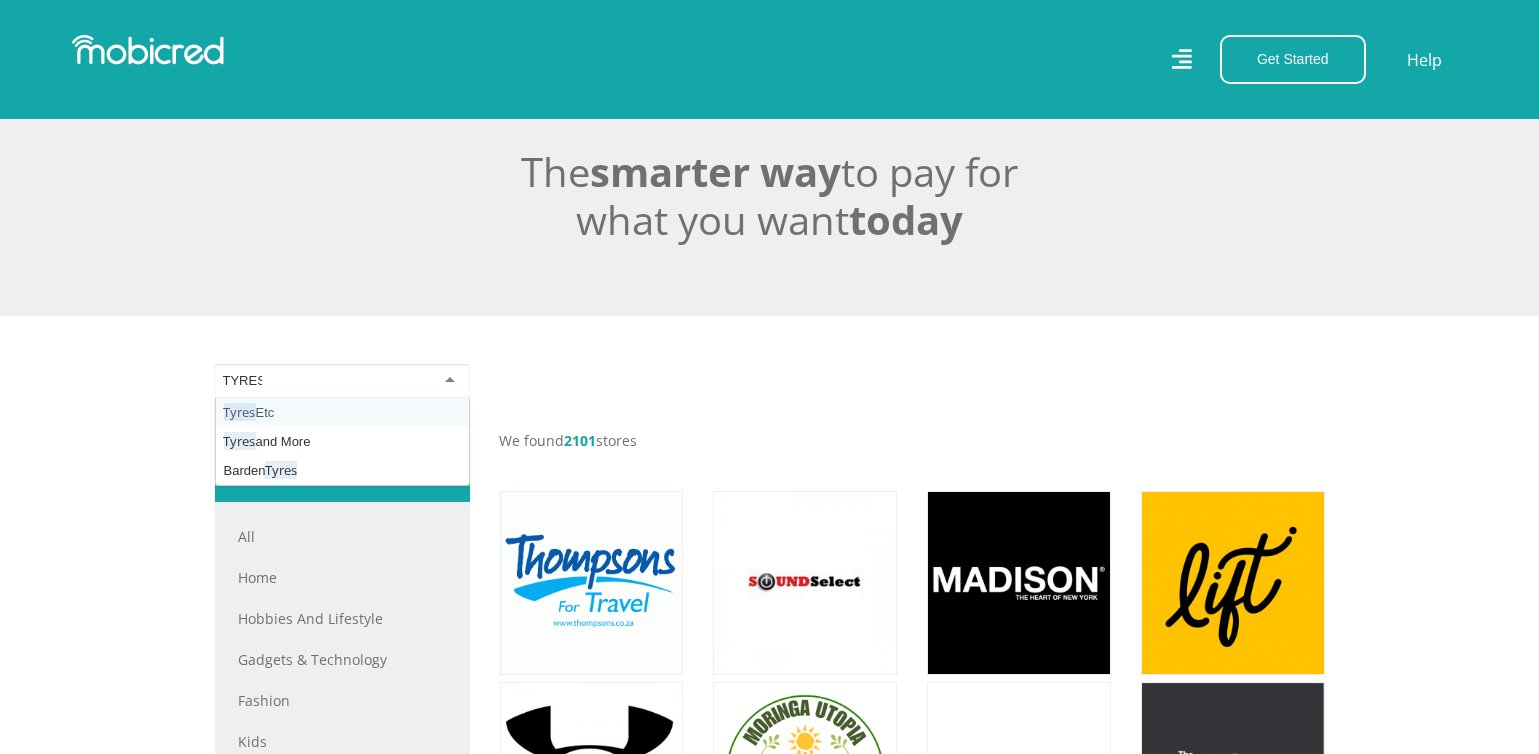 type 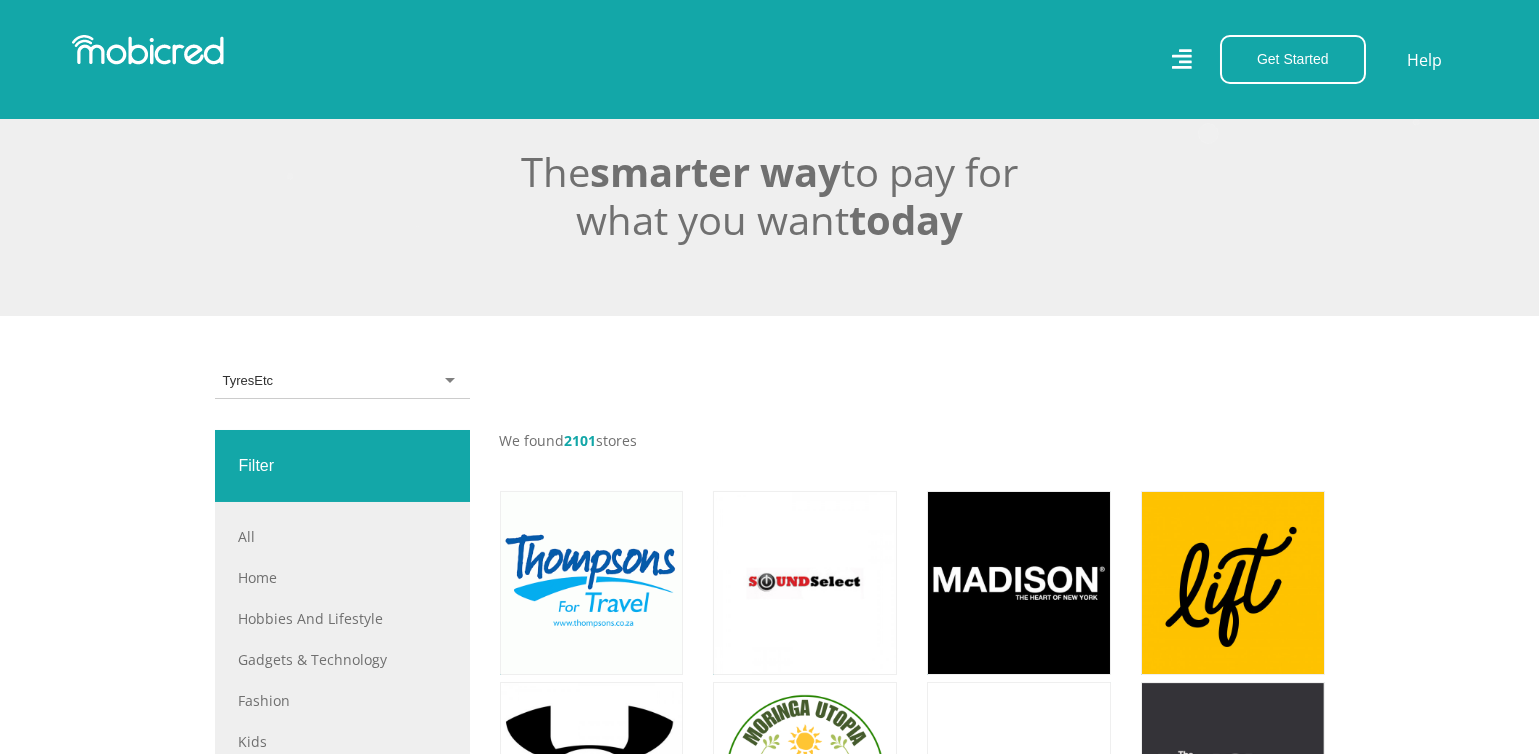 scroll, scrollTop: 0, scrollLeft: 0, axis: both 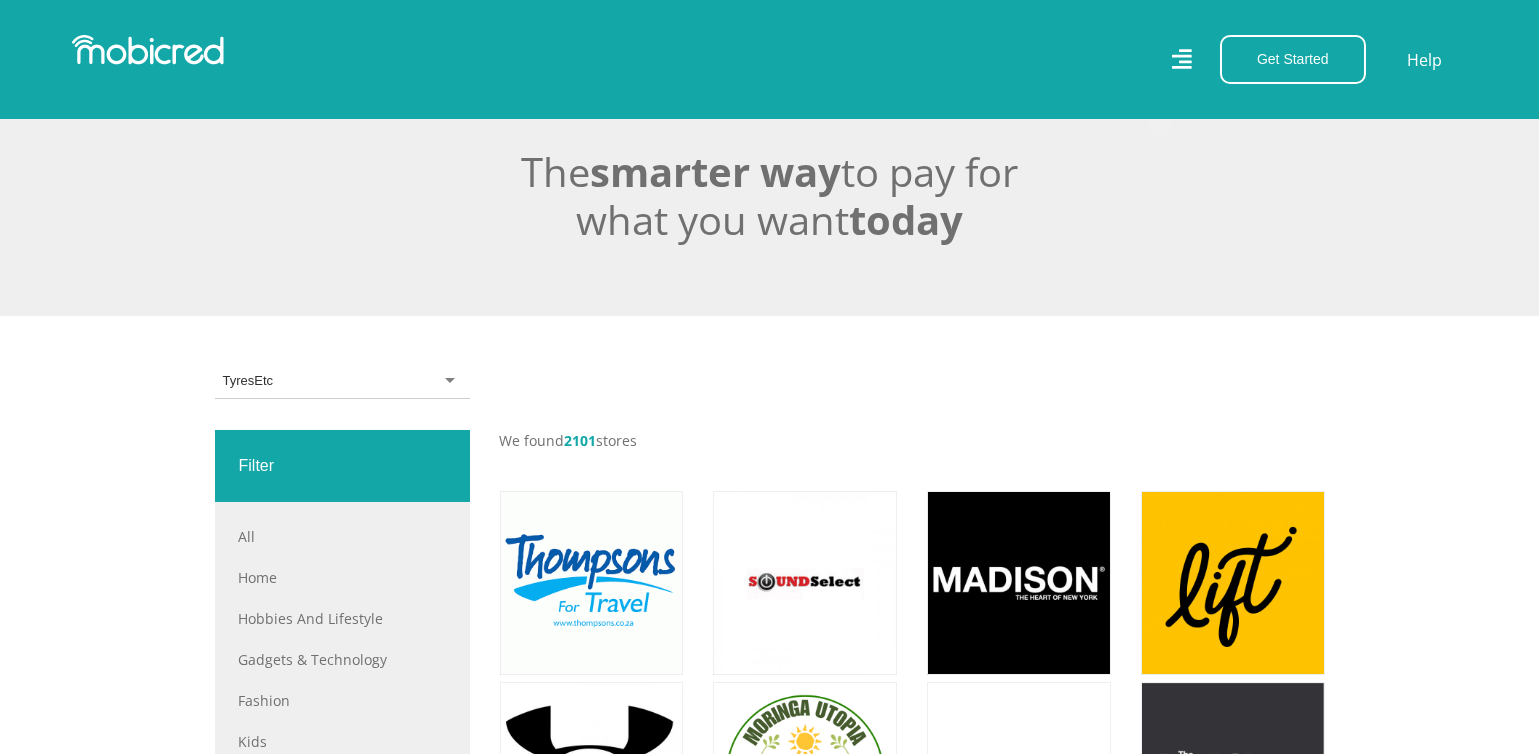 click on "TyresEtc" at bounding box center [342, 381] 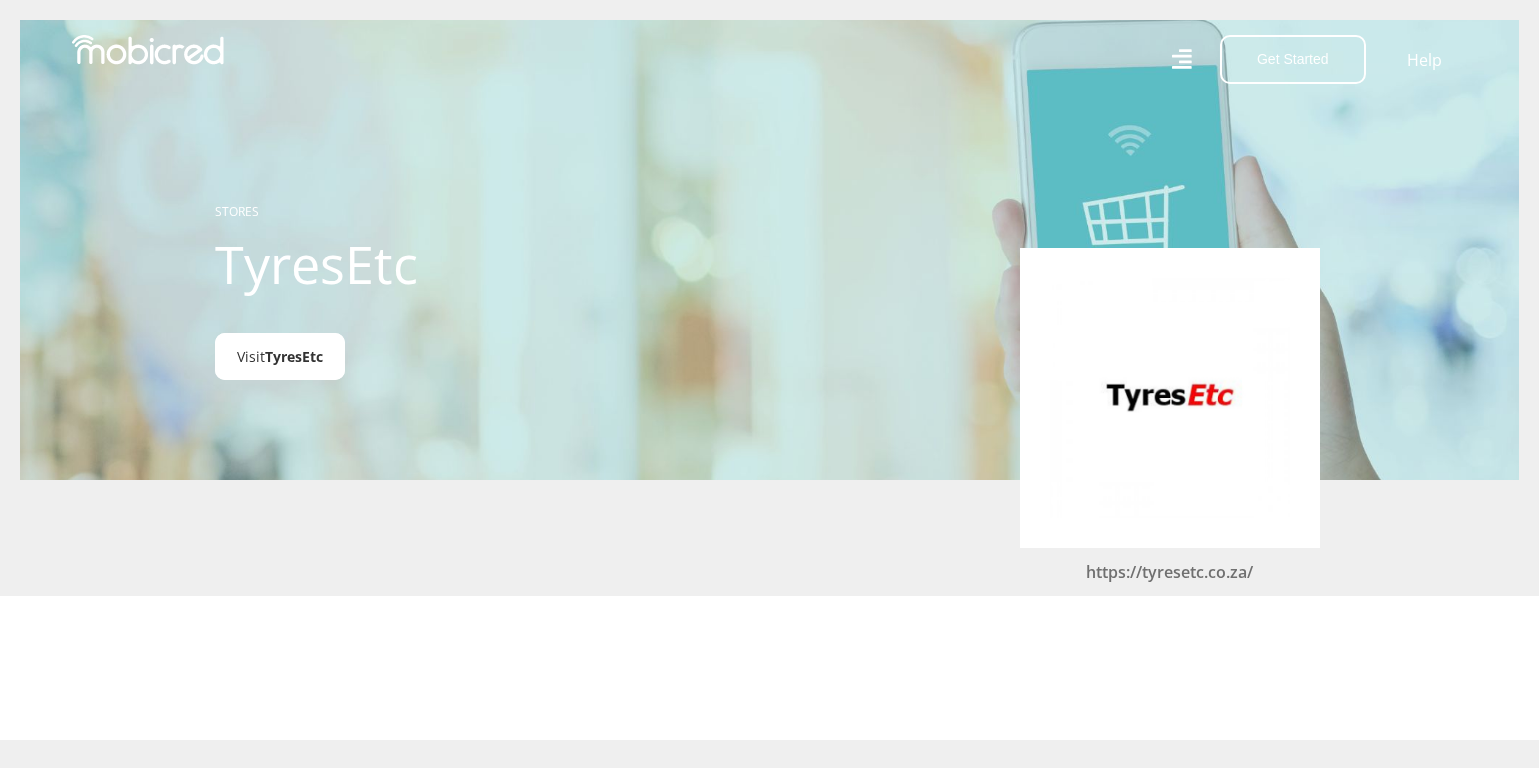 scroll, scrollTop: 0, scrollLeft: 0, axis: both 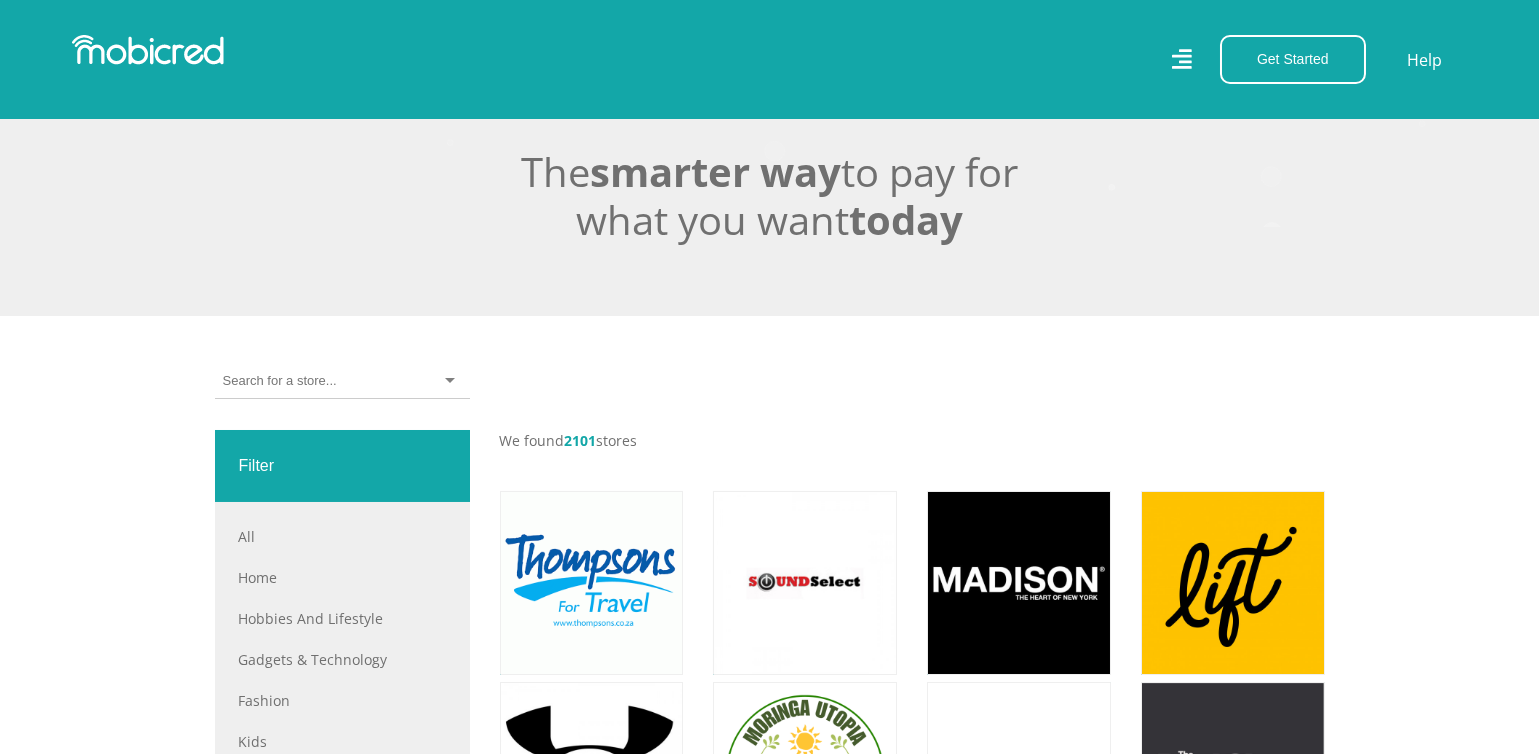 click at bounding box center [279, 381] 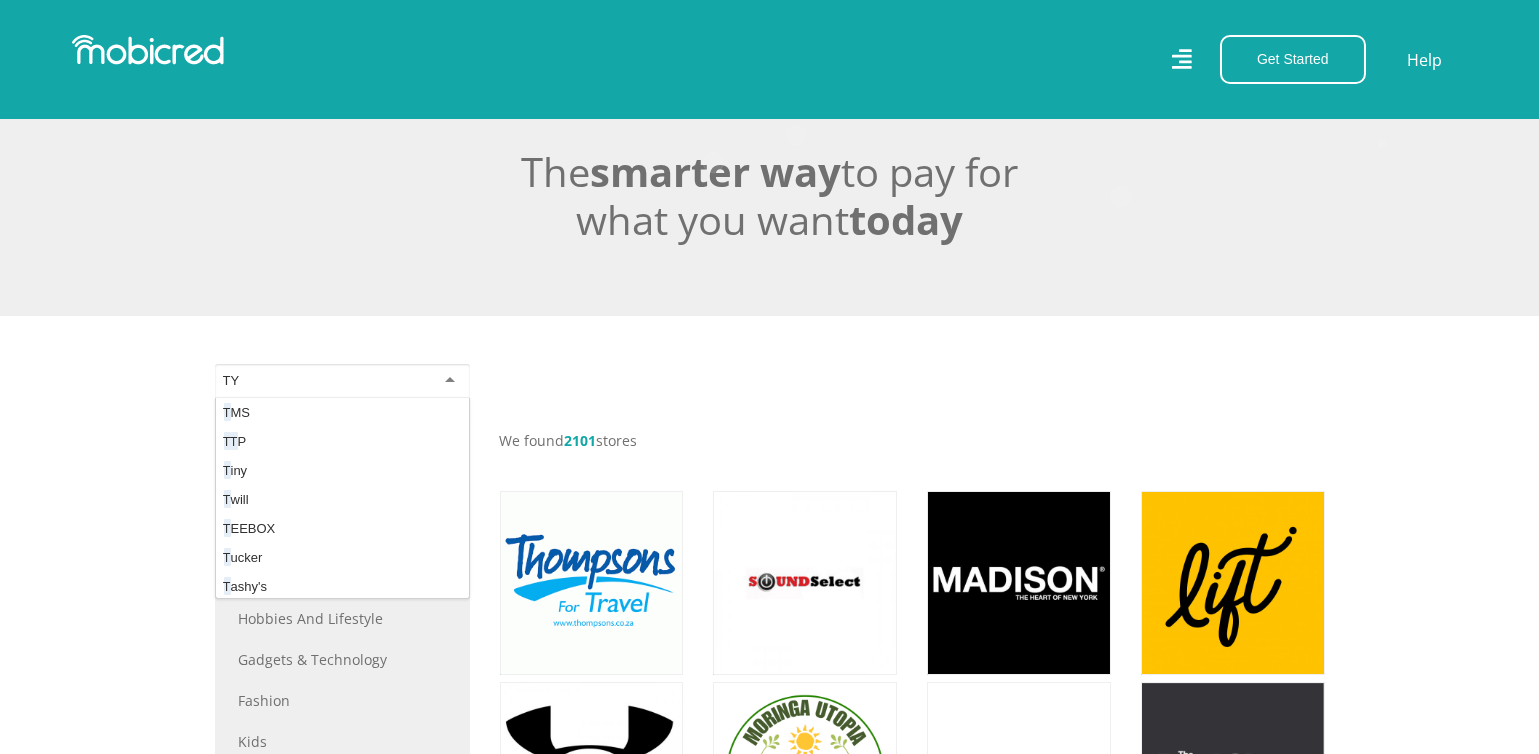 scroll, scrollTop: 0, scrollLeft: 0, axis: both 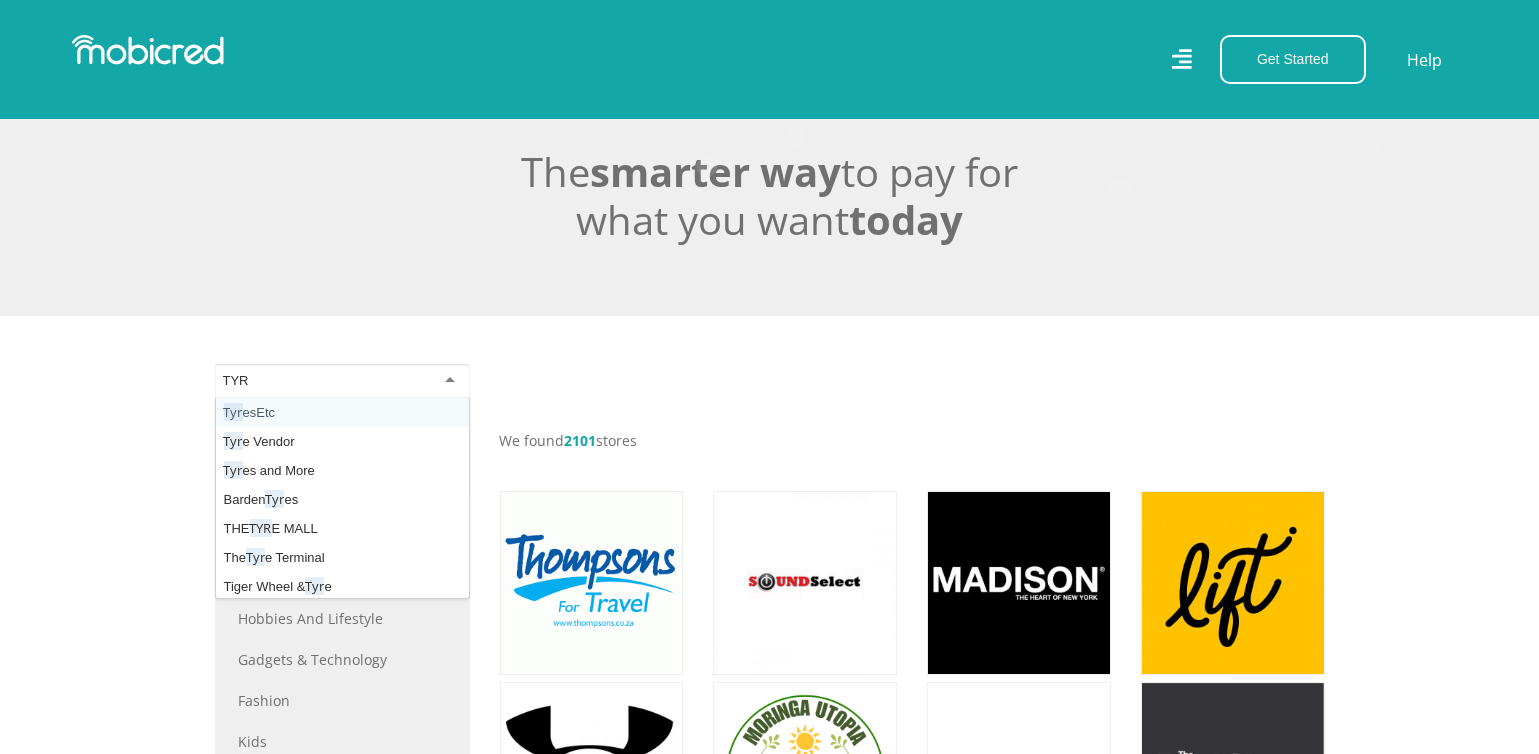 type on "TYRE" 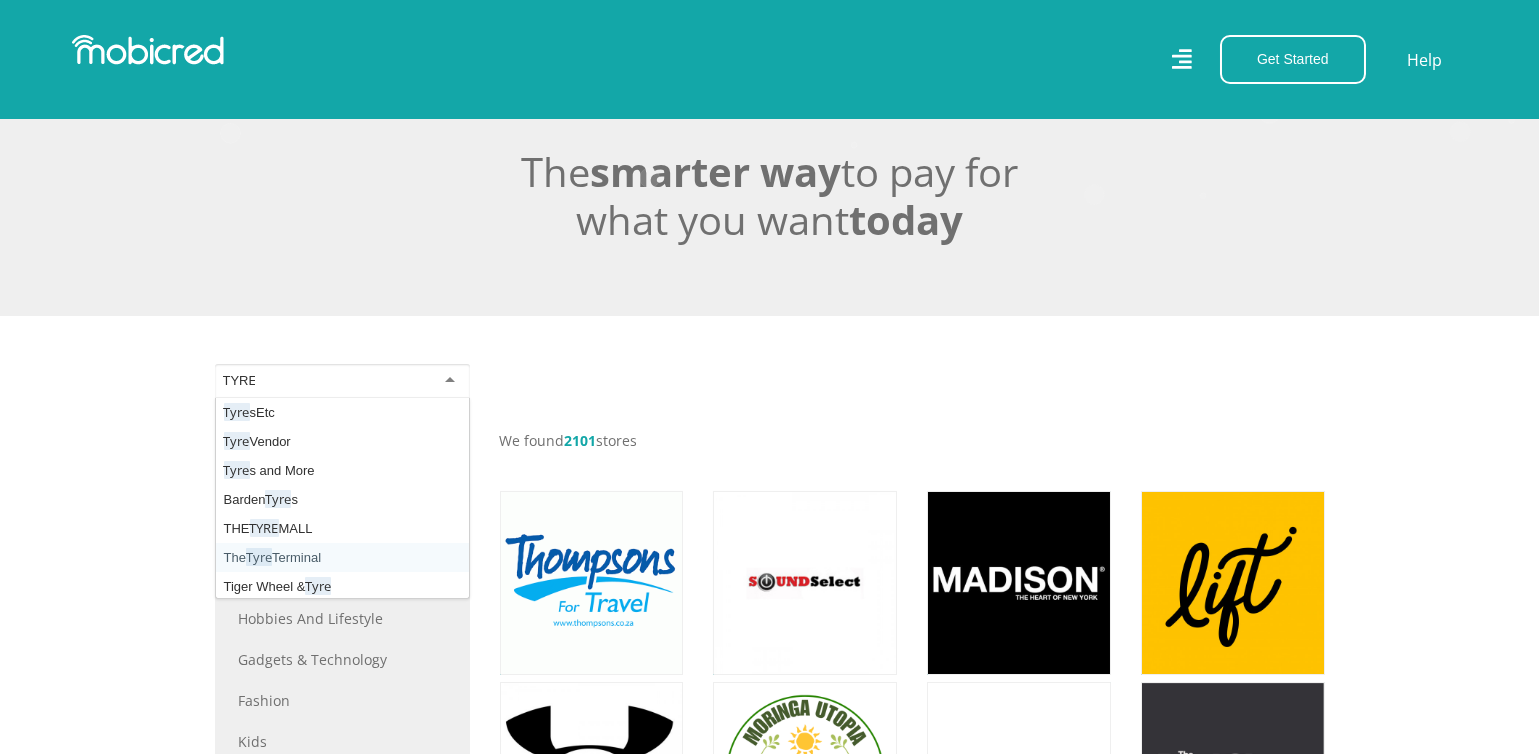 type 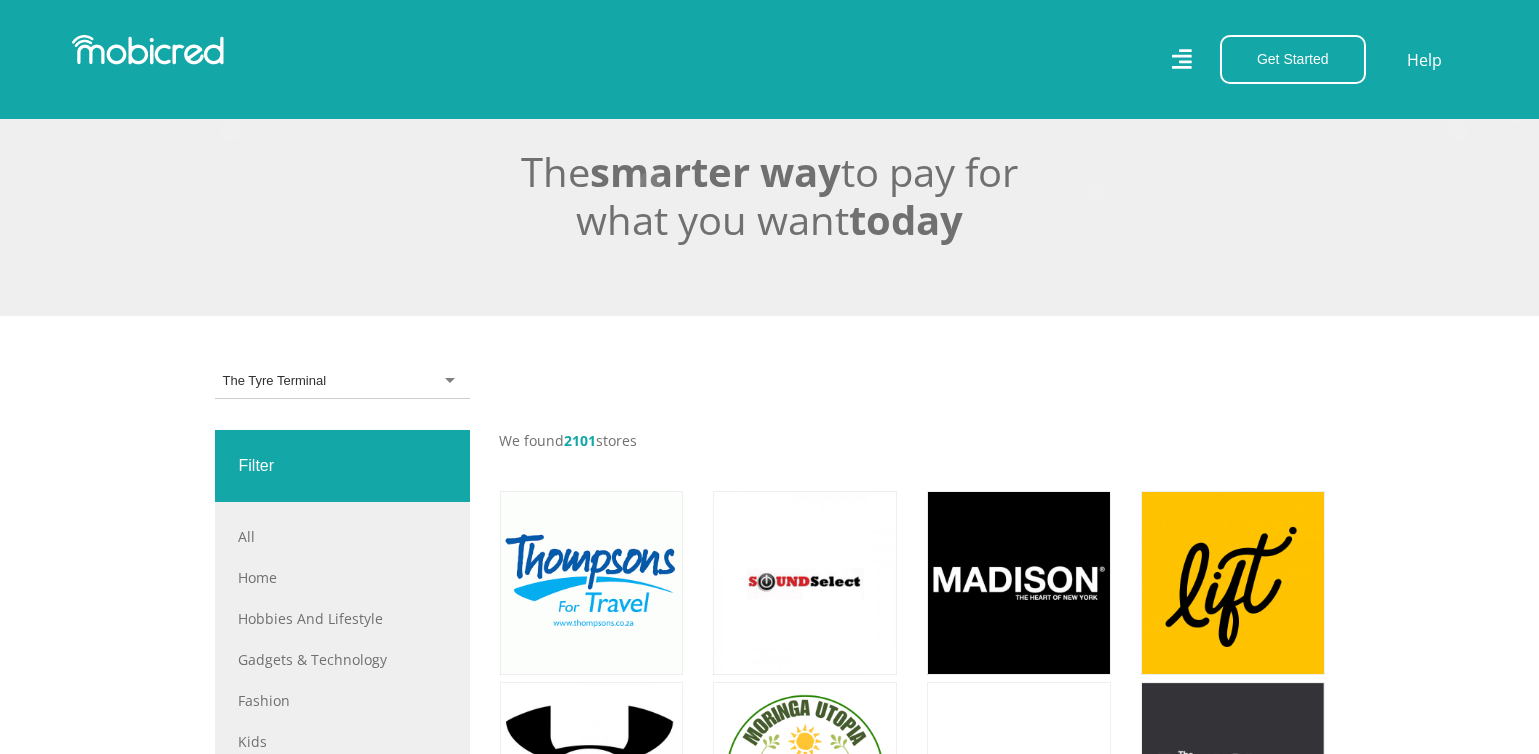 scroll, scrollTop: 0, scrollLeft: 0, axis: both 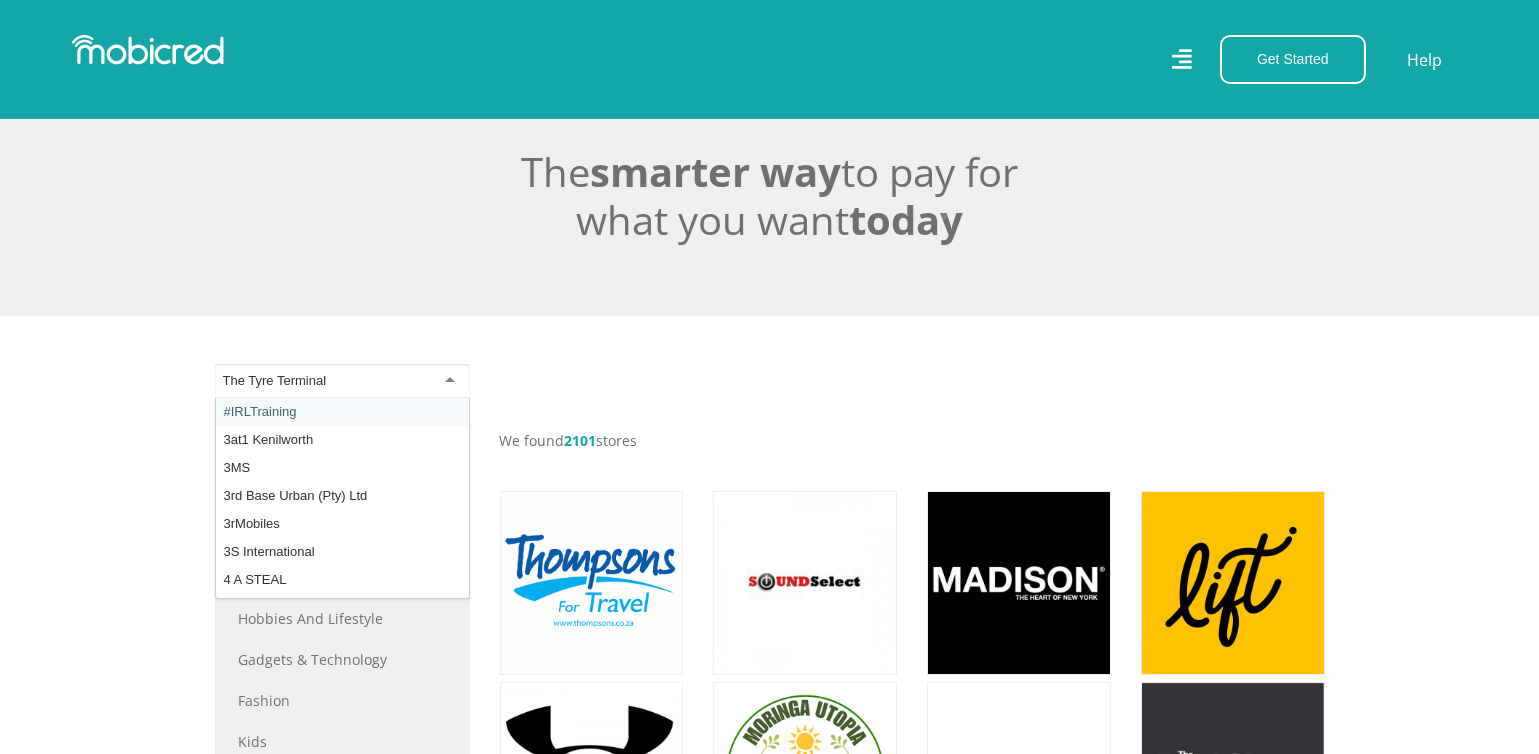 click on "The Tyre Terminal" at bounding box center (342, 381) 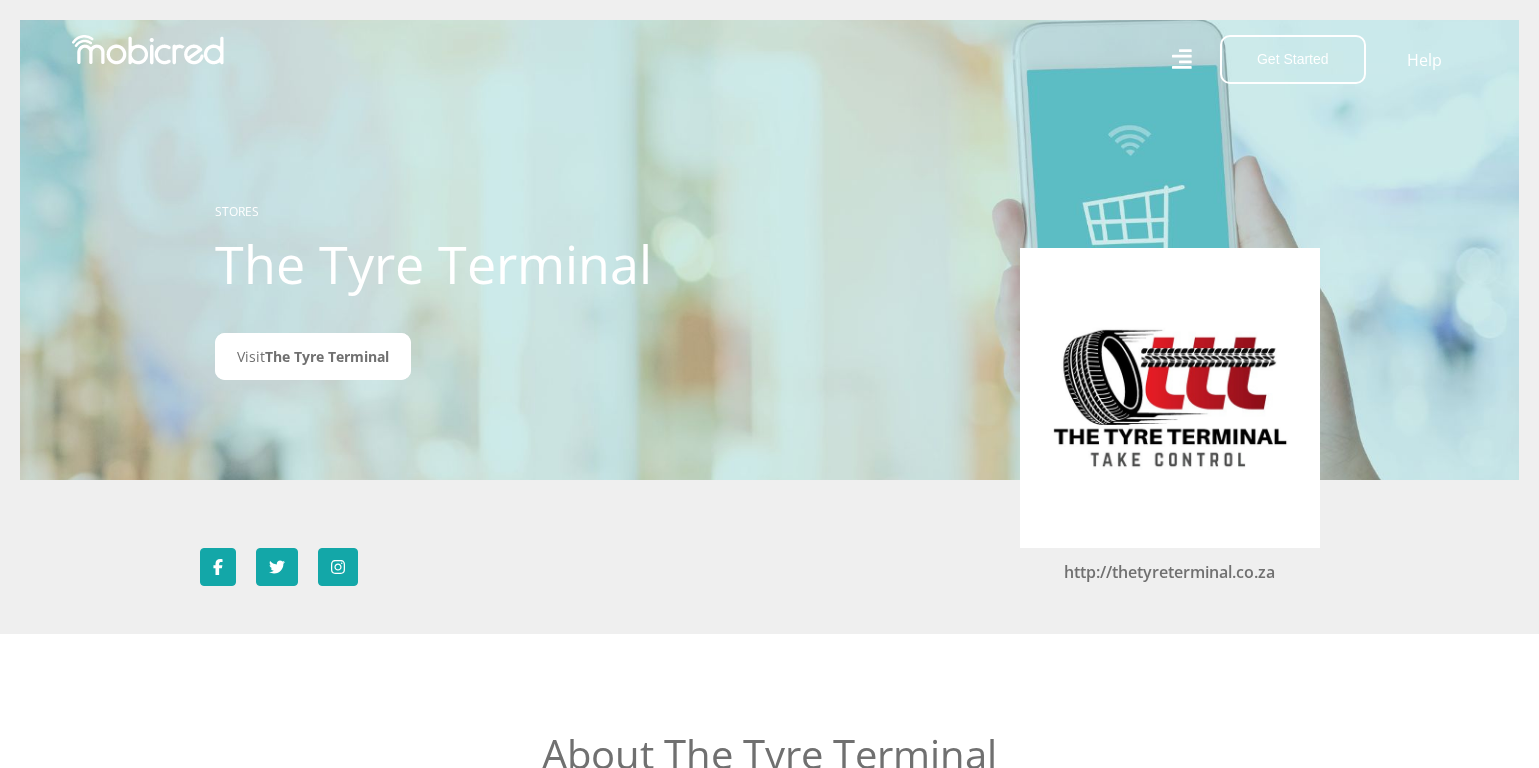 scroll, scrollTop: 0, scrollLeft: 0, axis: both 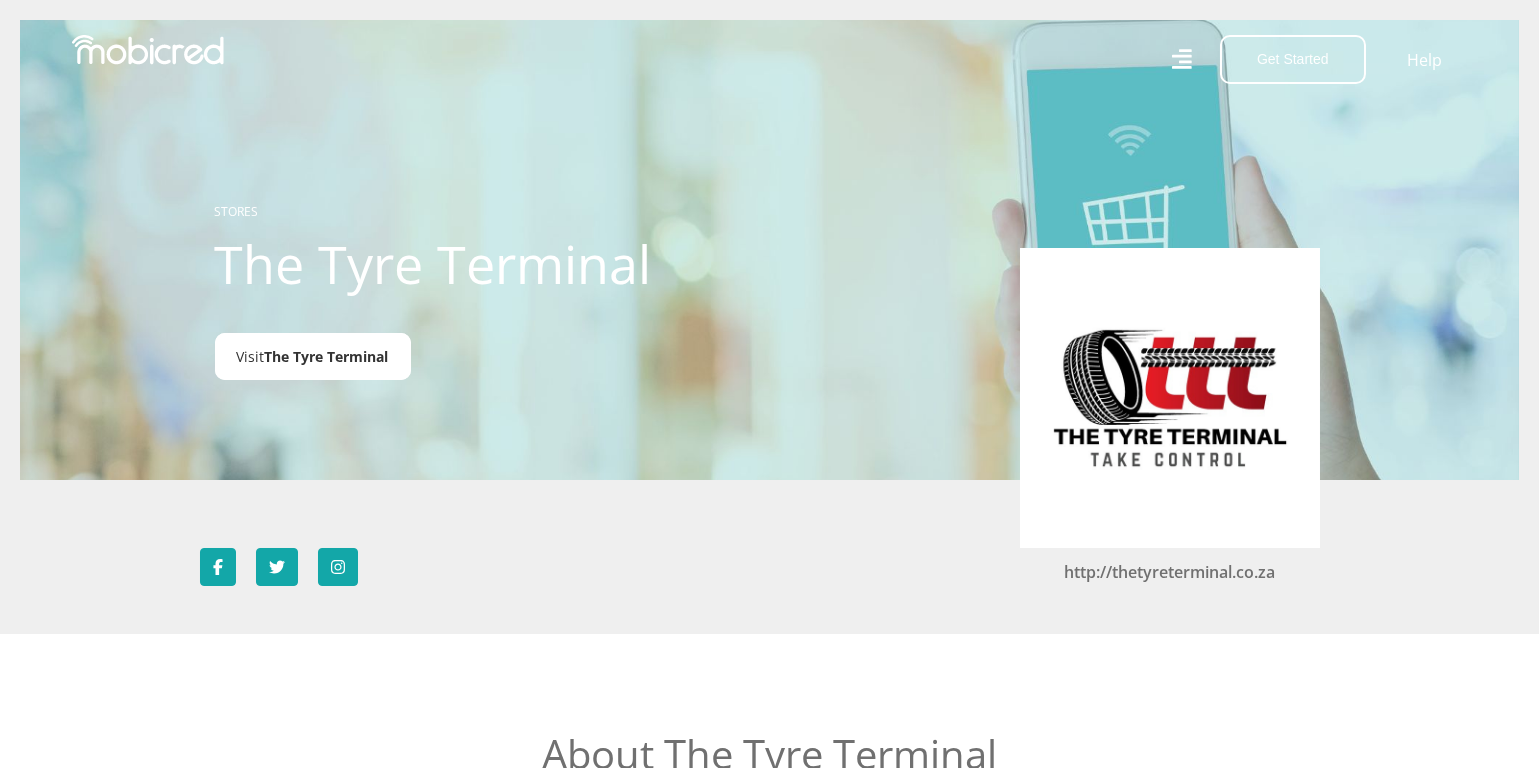 click on "The Tyre Terminal" at bounding box center (327, 356) 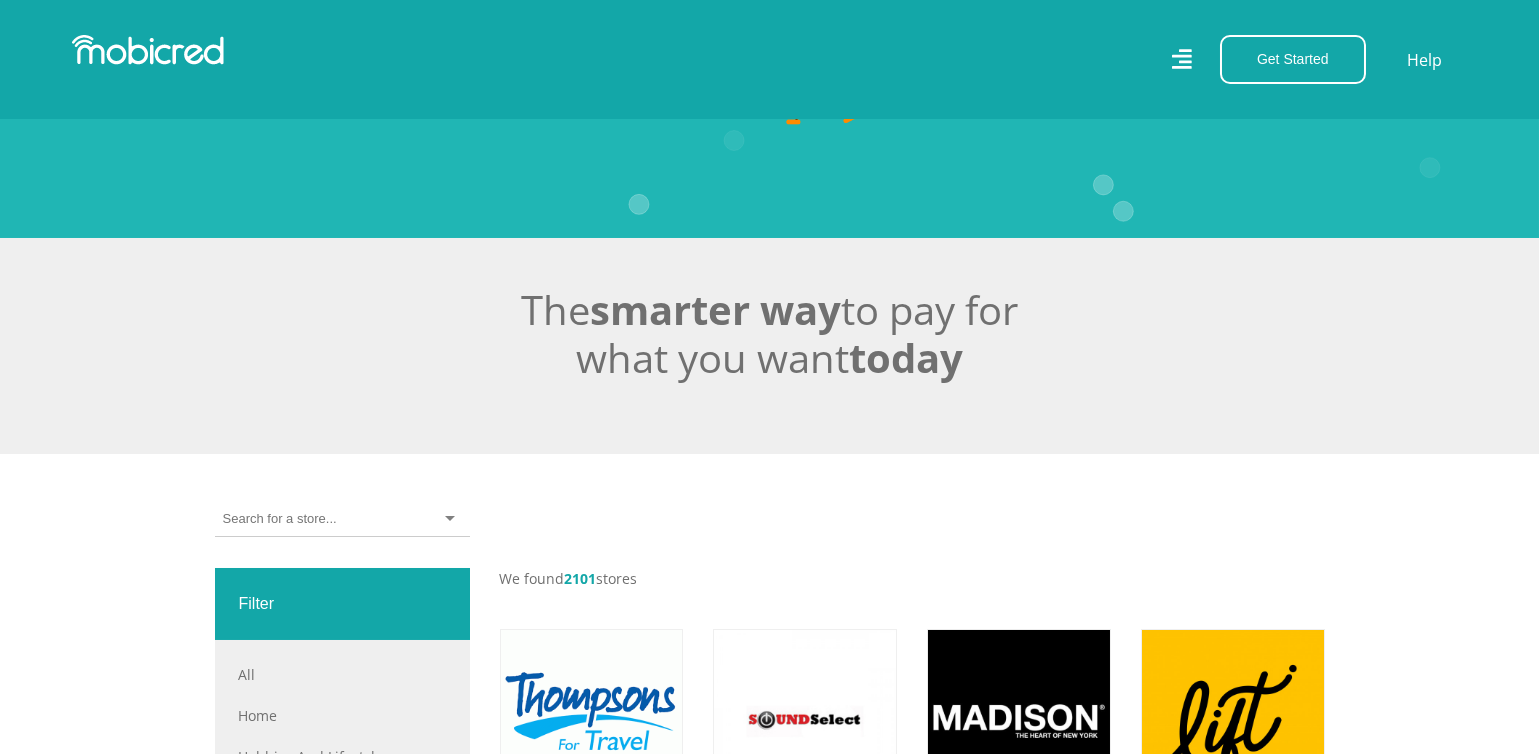 scroll, scrollTop: 300, scrollLeft: 0, axis: vertical 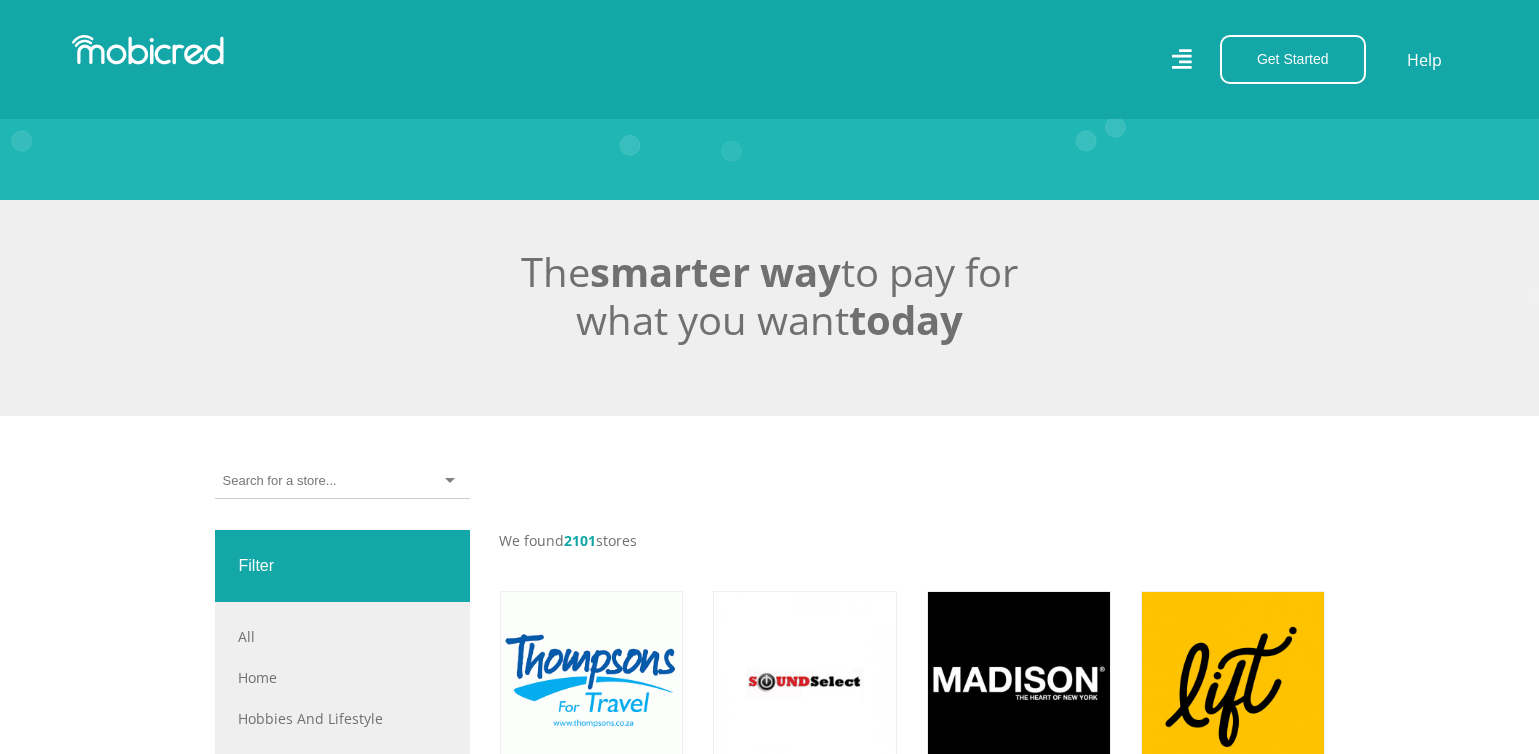 click at bounding box center (279, 481) 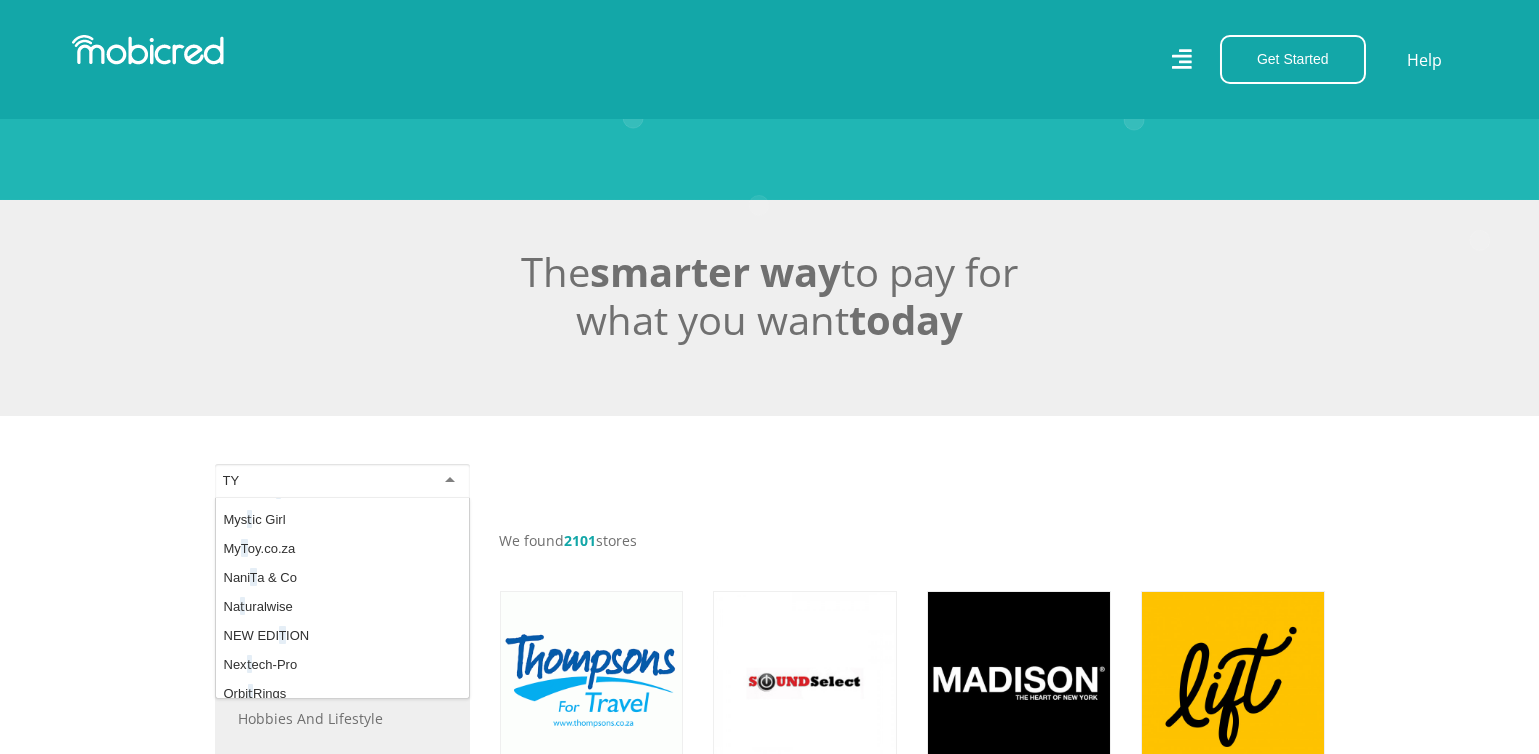 scroll, scrollTop: 0, scrollLeft: 0, axis: both 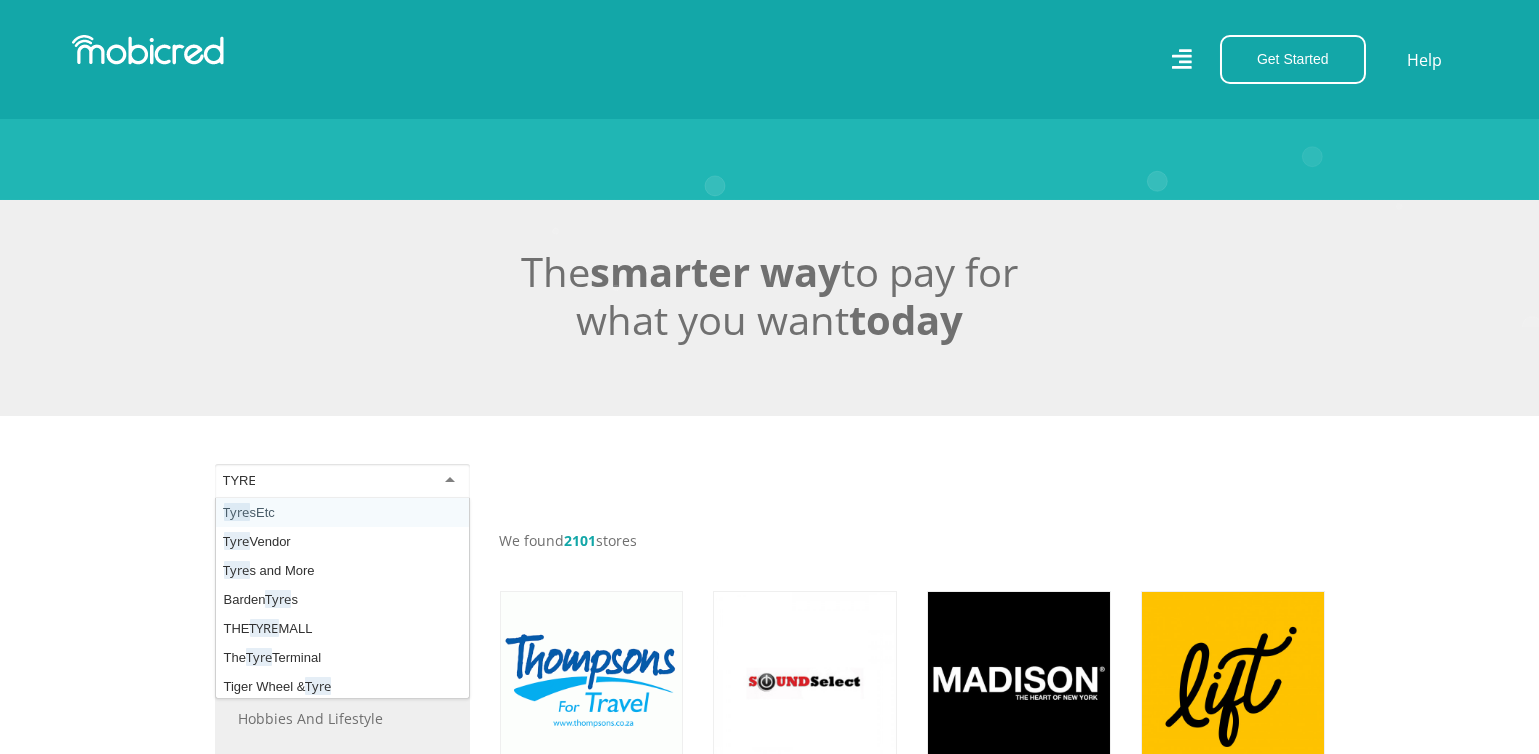 type on "TYRE" 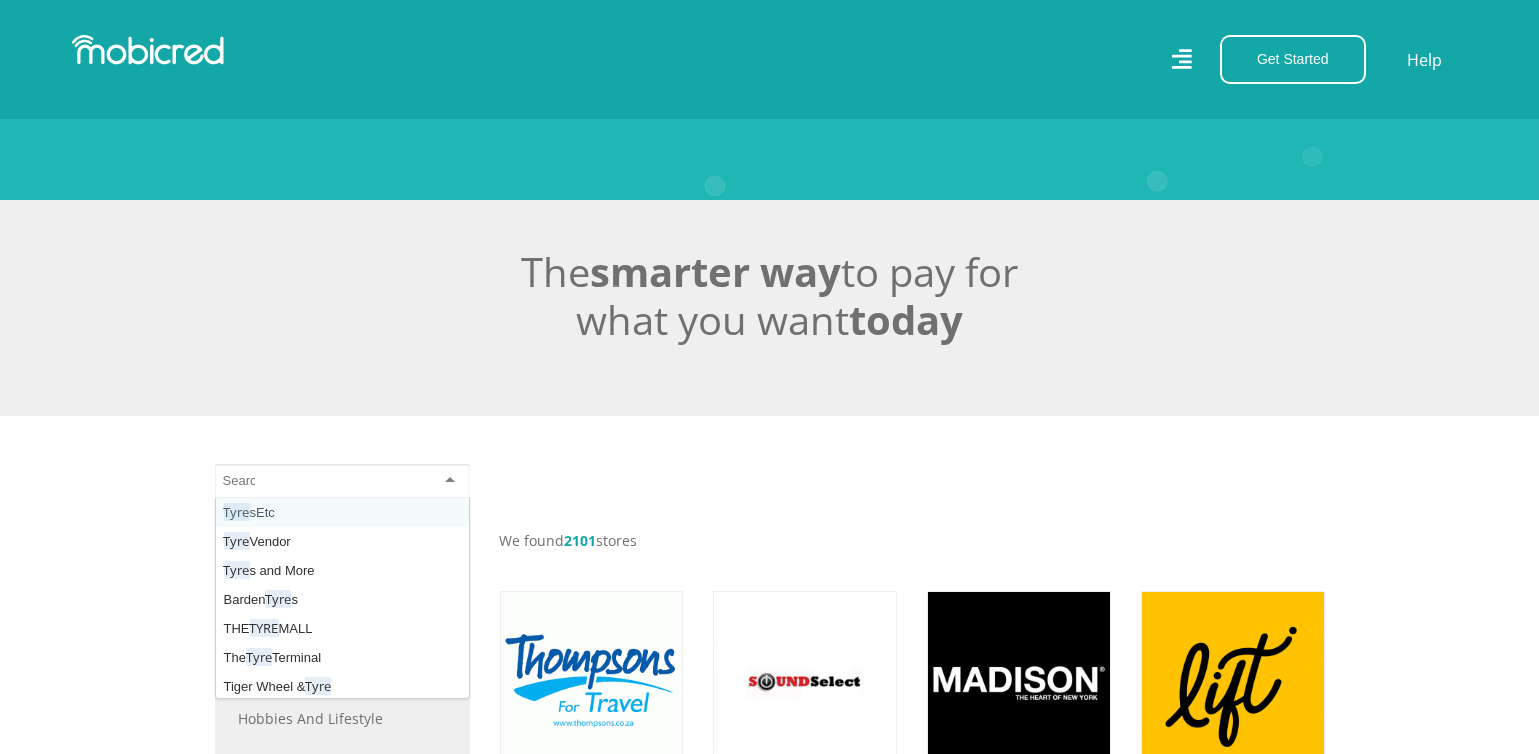 click on "Tyre sEtc Tyre  Vendor Tyre s and More Barden  Tyre s THE  TYRE  MALL The  Tyre  Terminal Tiger Wheel &  Tyre
Filter
All
All
Home
Hobbies and Lifestyle
Gadgets & Technology
Fashion
Kids
General Merchants Other Travel" at bounding box center [769, 1195] 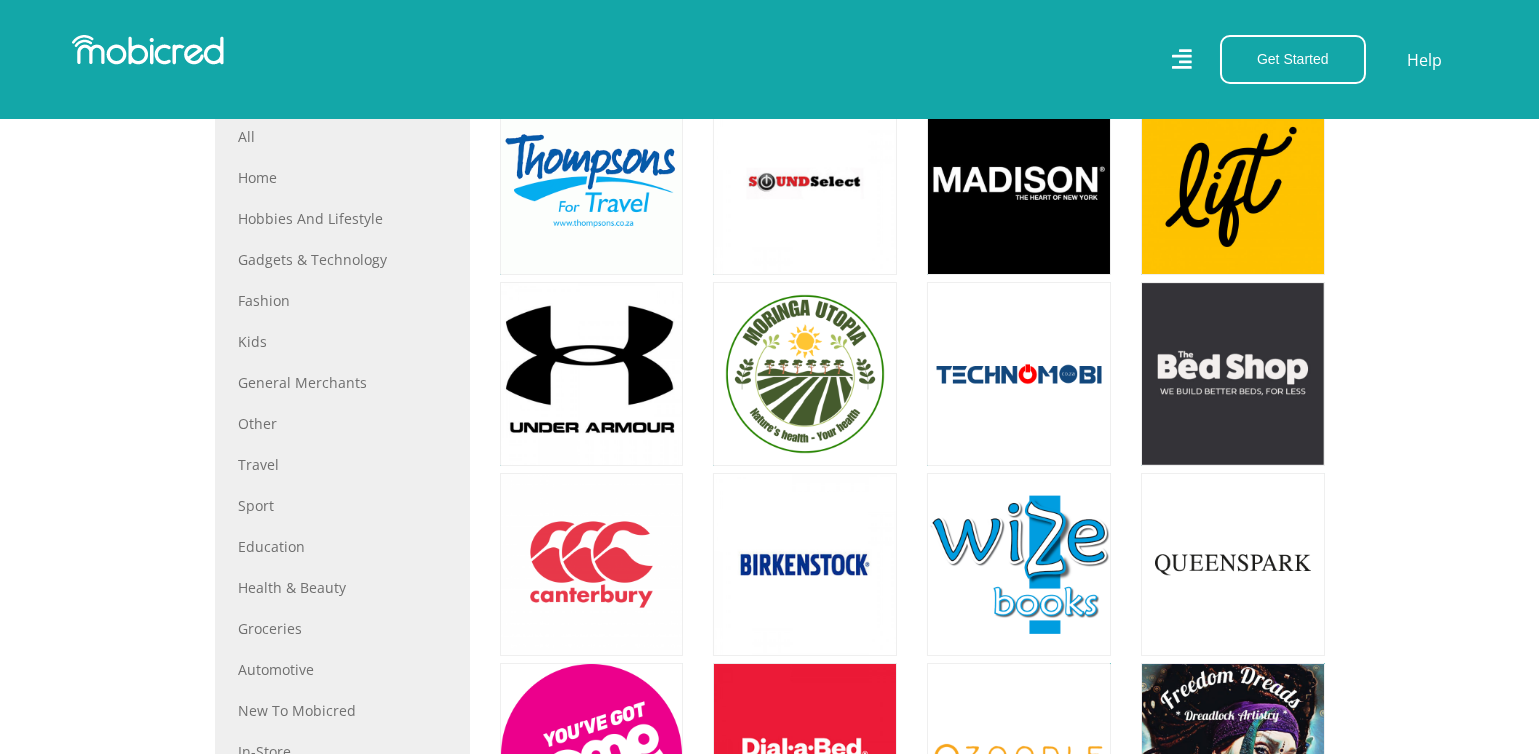 scroll, scrollTop: 900, scrollLeft: 0, axis: vertical 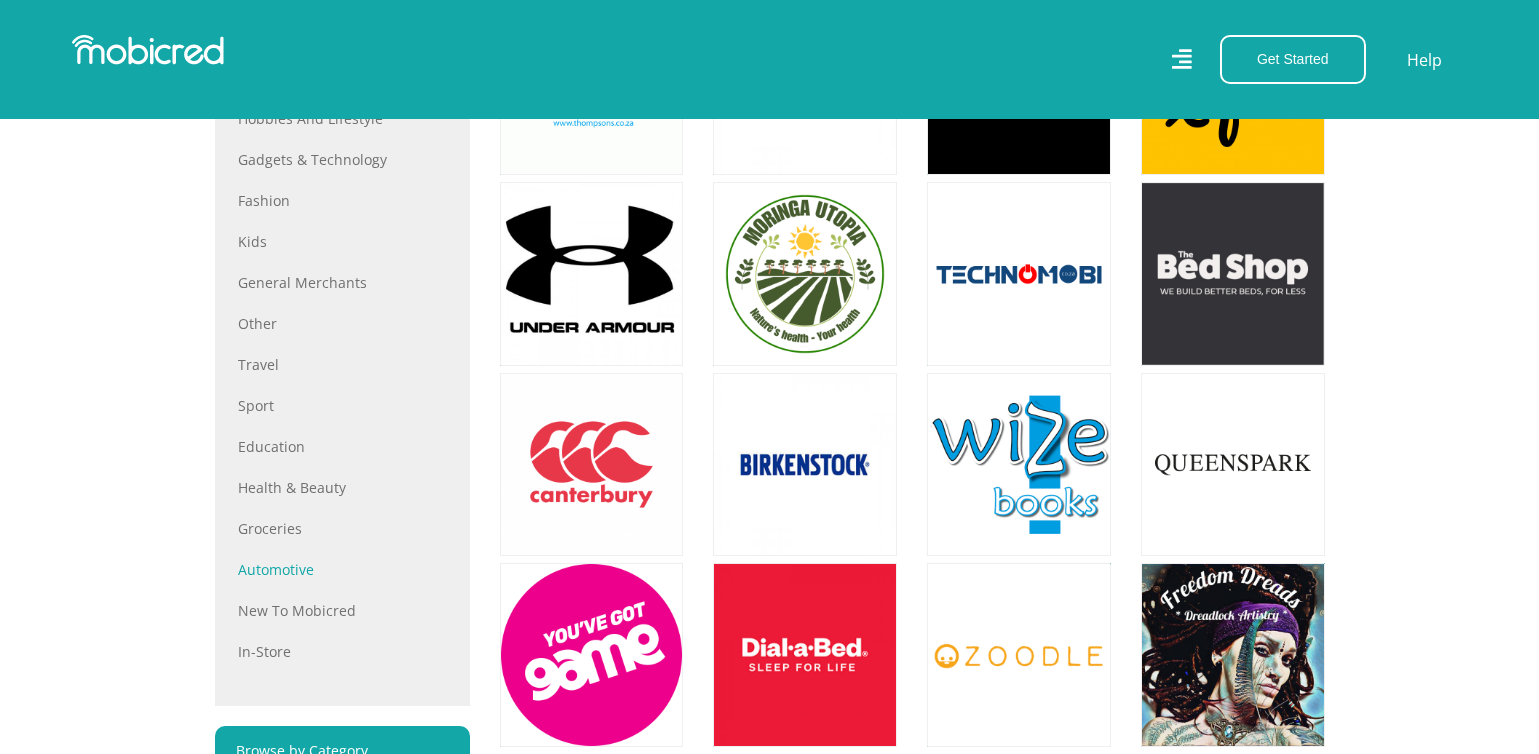 click on "Automotive" at bounding box center (342, 569) 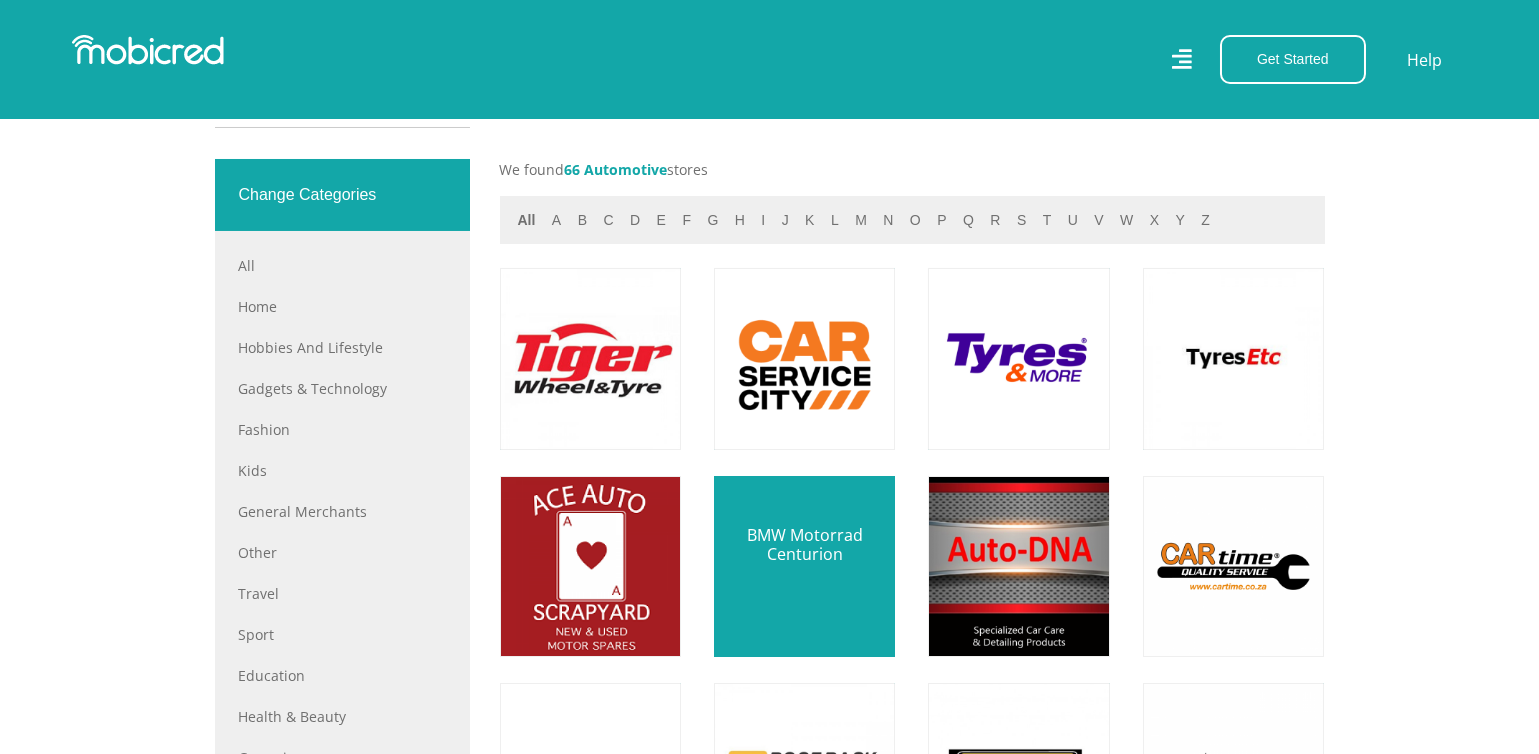 scroll, scrollTop: 800, scrollLeft: 0, axis: vertical 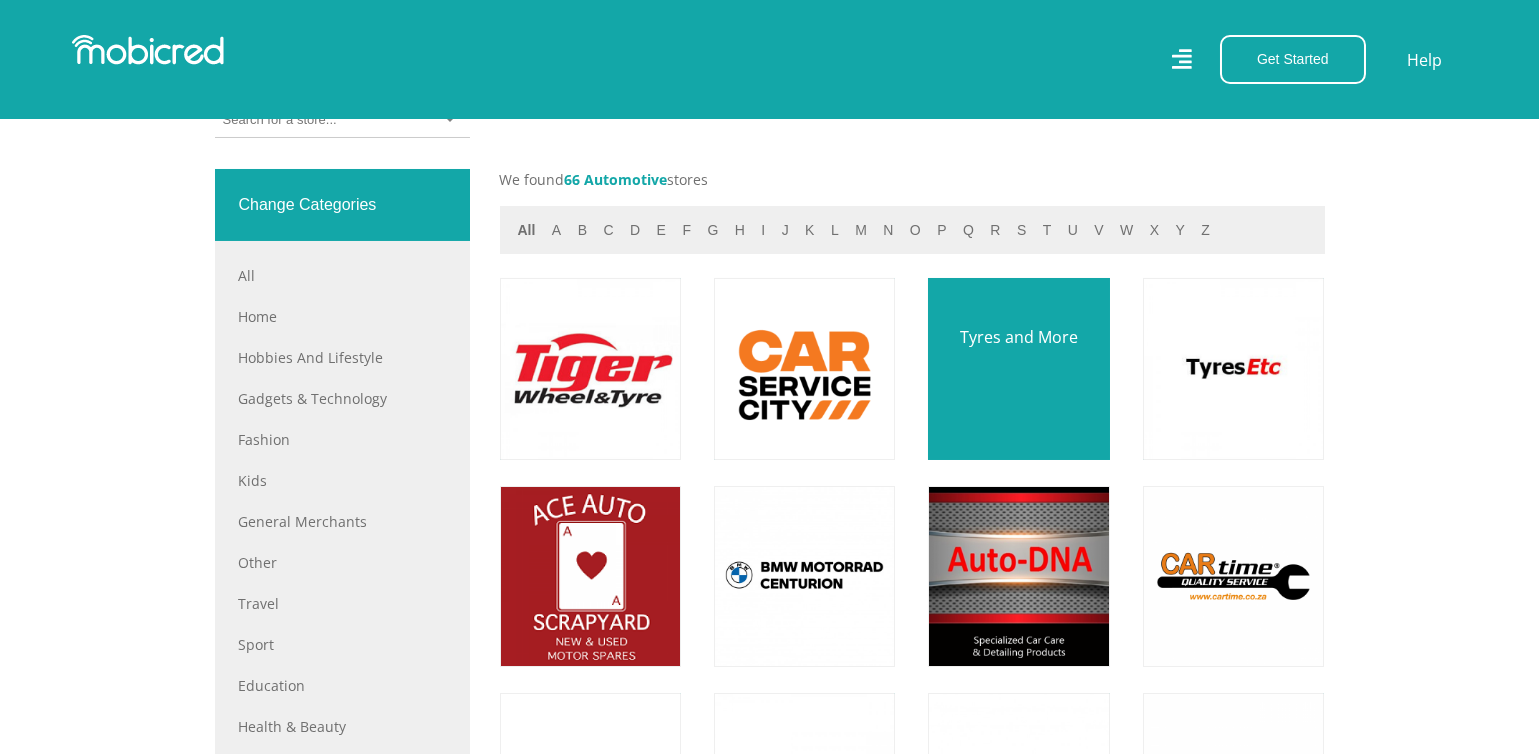 click at bounding box center [1019, 368] 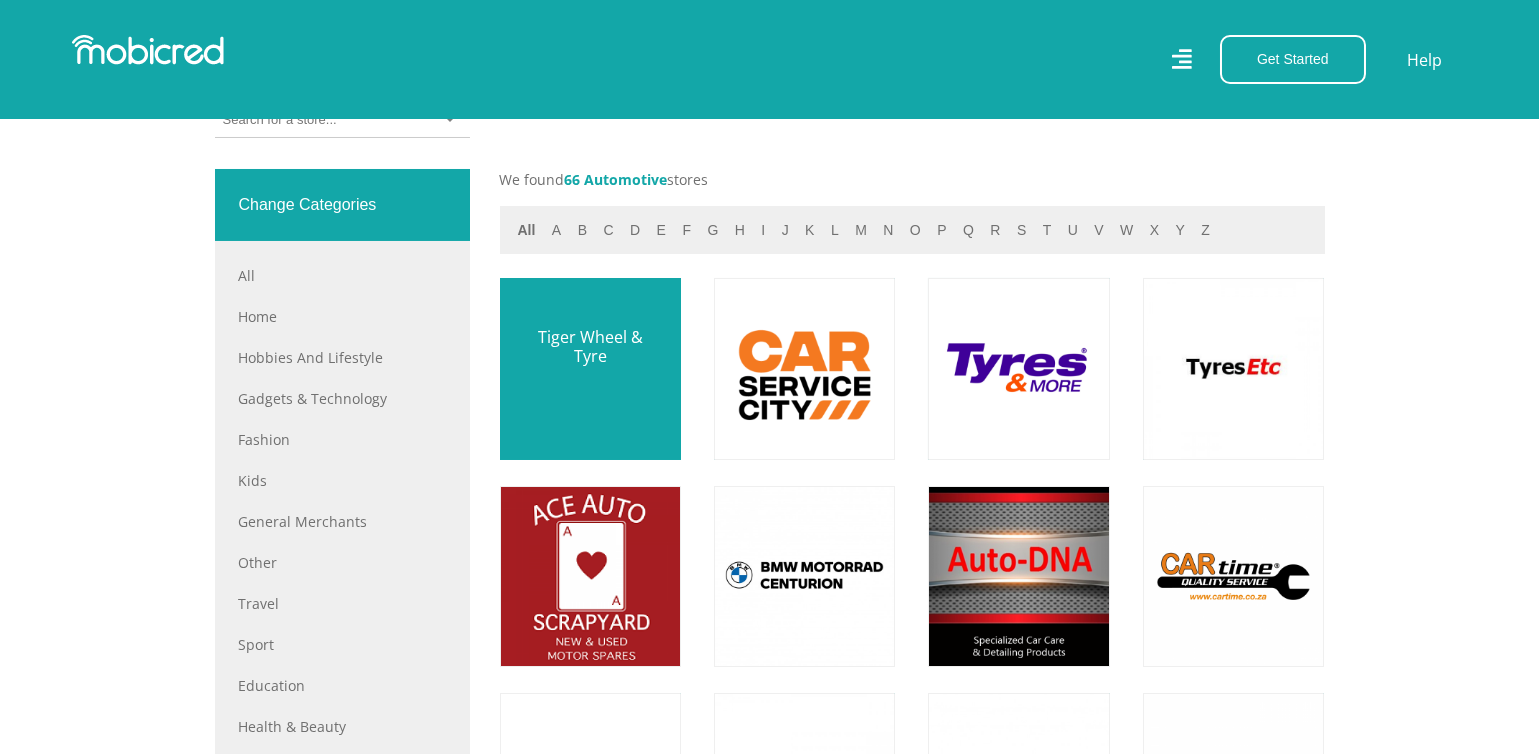 click at bounding box center (590, 368) 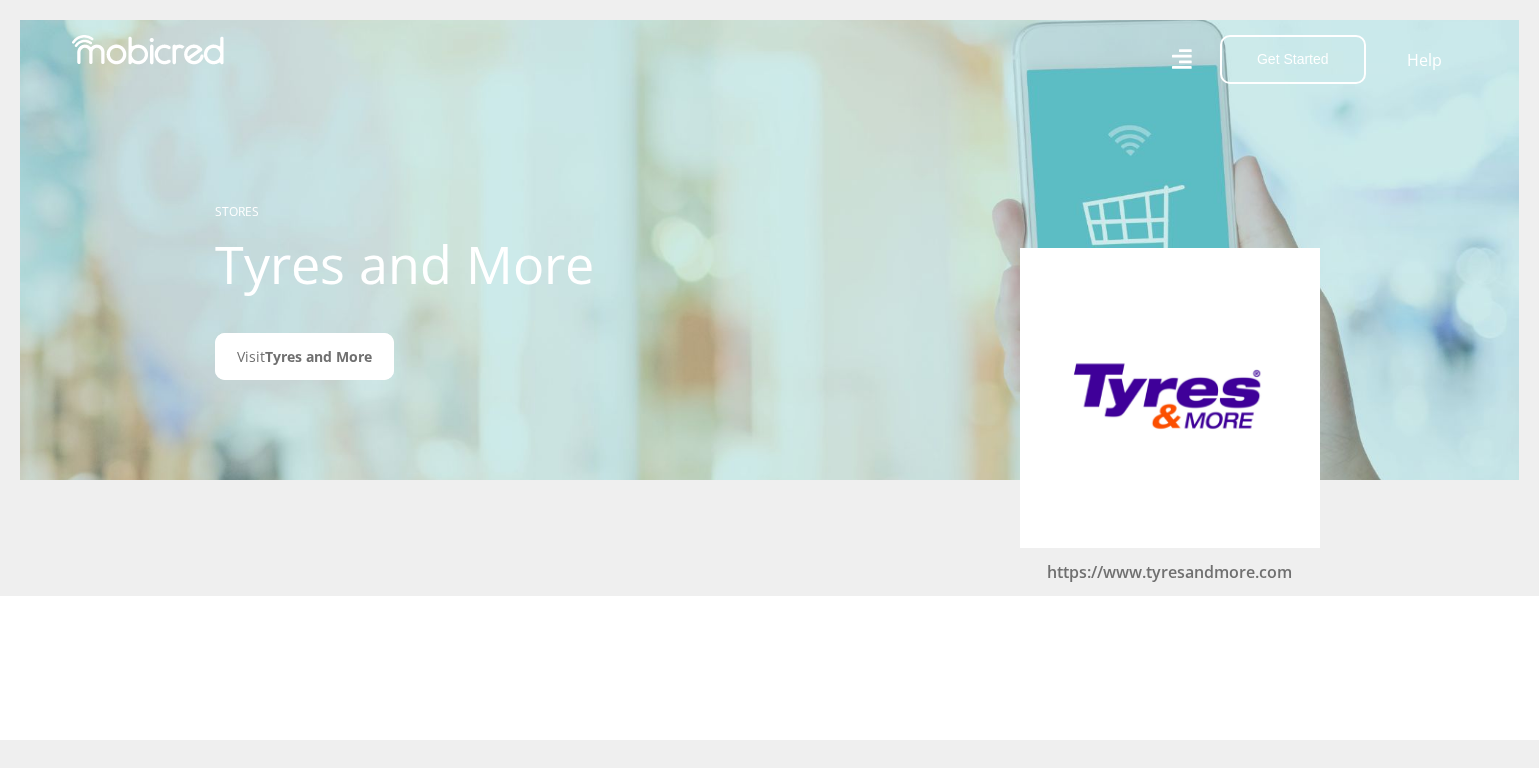 scroll, scrollTop: 0, scrollLeft: 0, axis: both 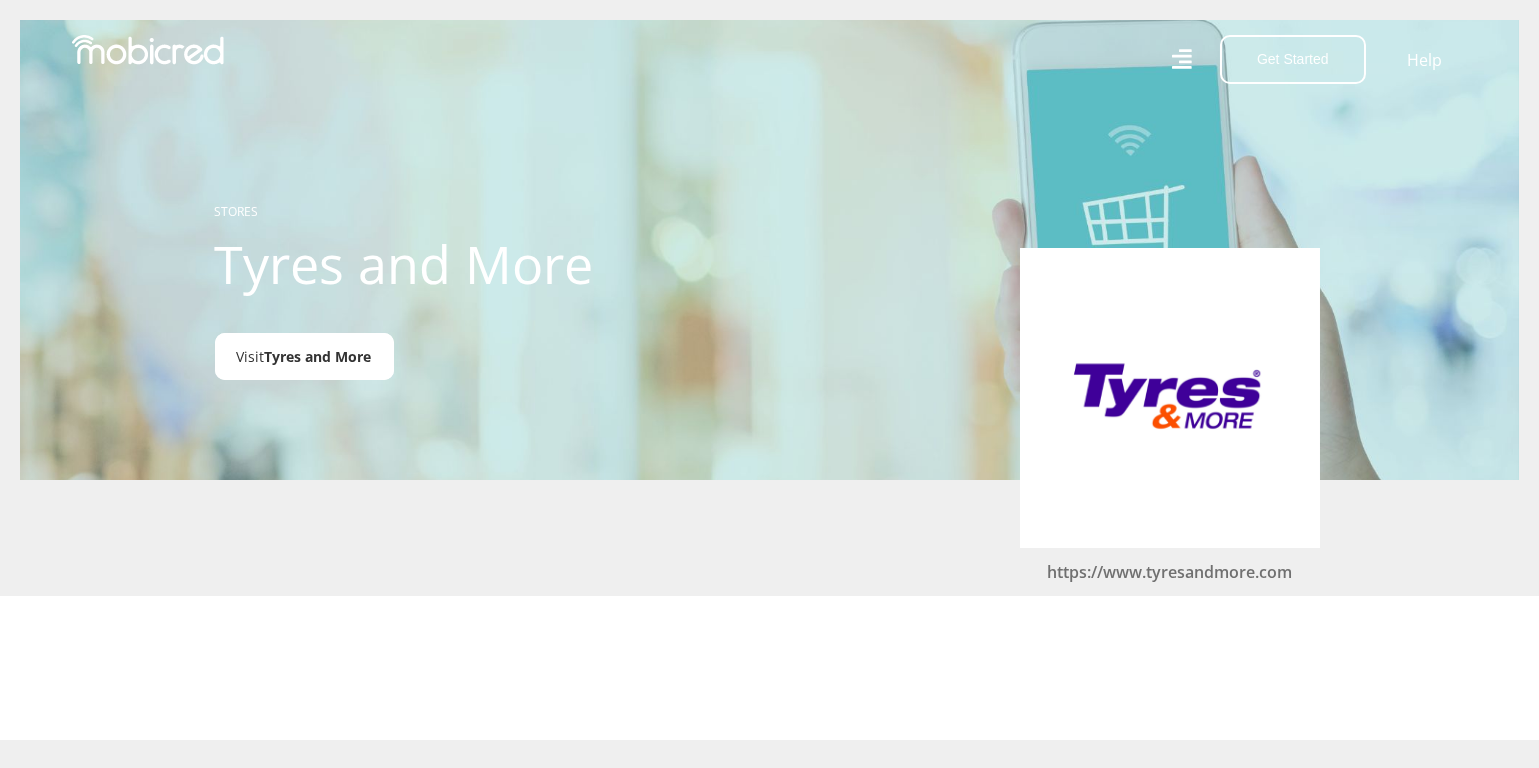click on "Tyres and More" at bounding box center [318, 356] 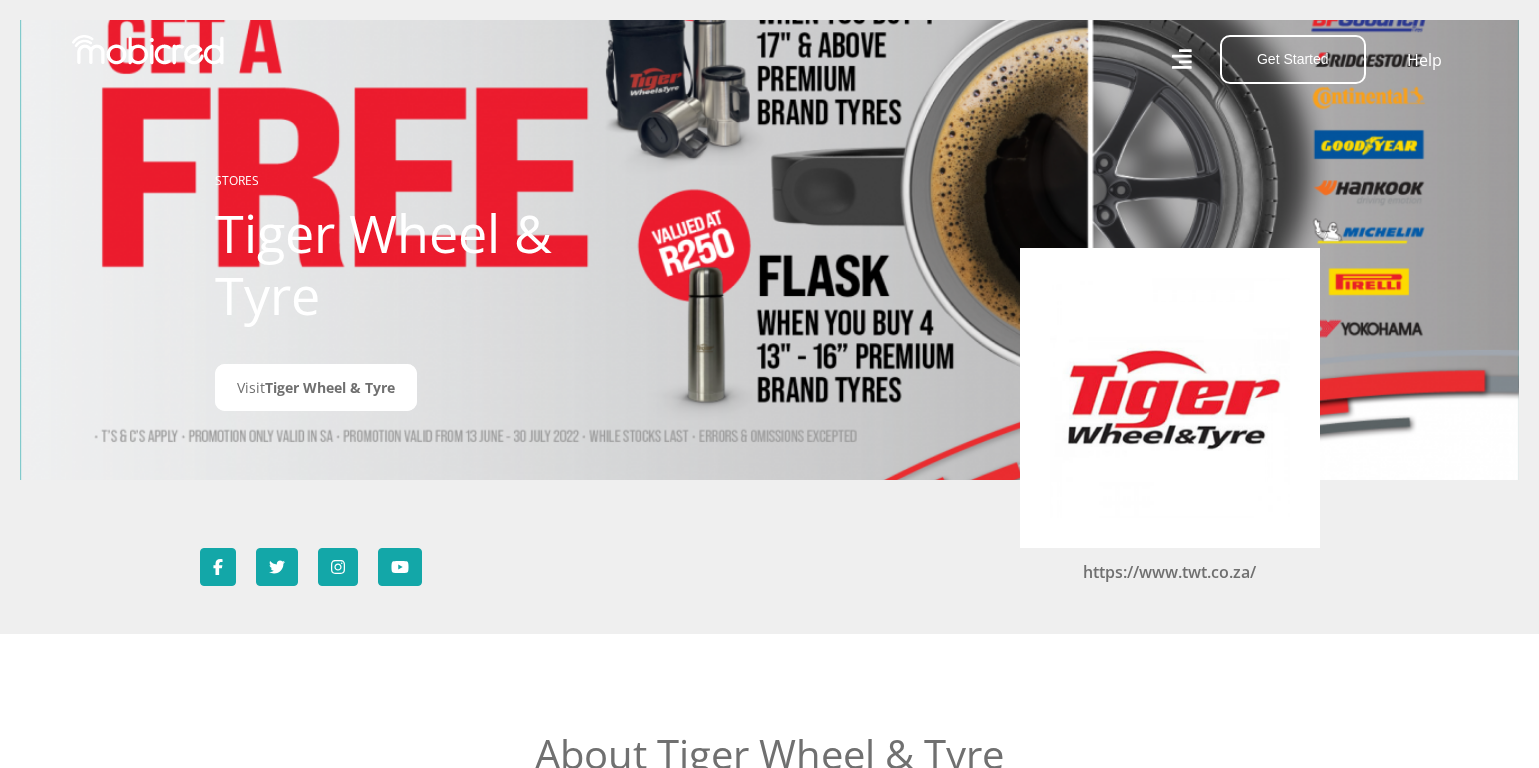 scroll, scrollTop: 0, scrollLeft: 0, axis: both 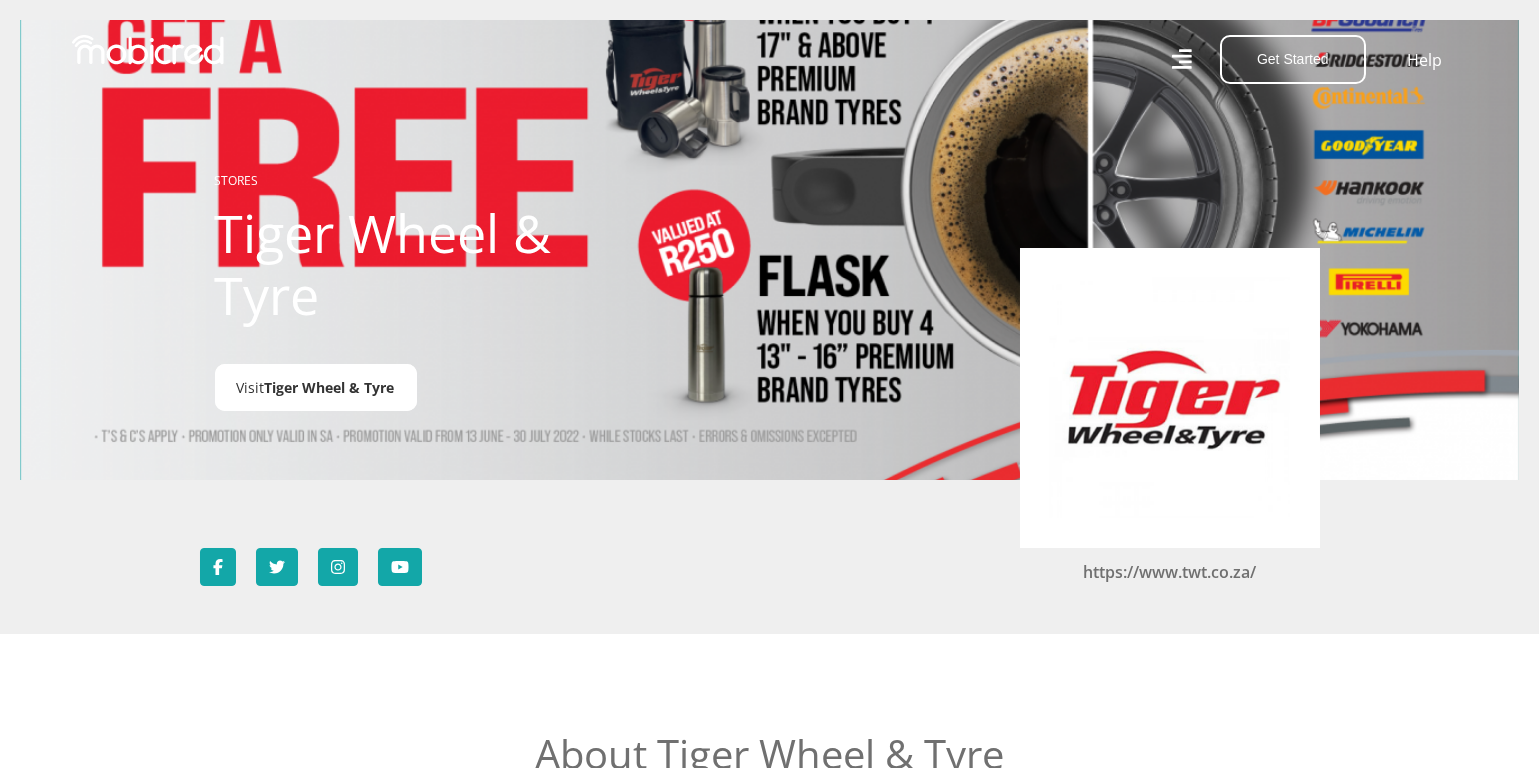 click on "Tiger Wheel & Tyre" at bounding box center (330, 387) 